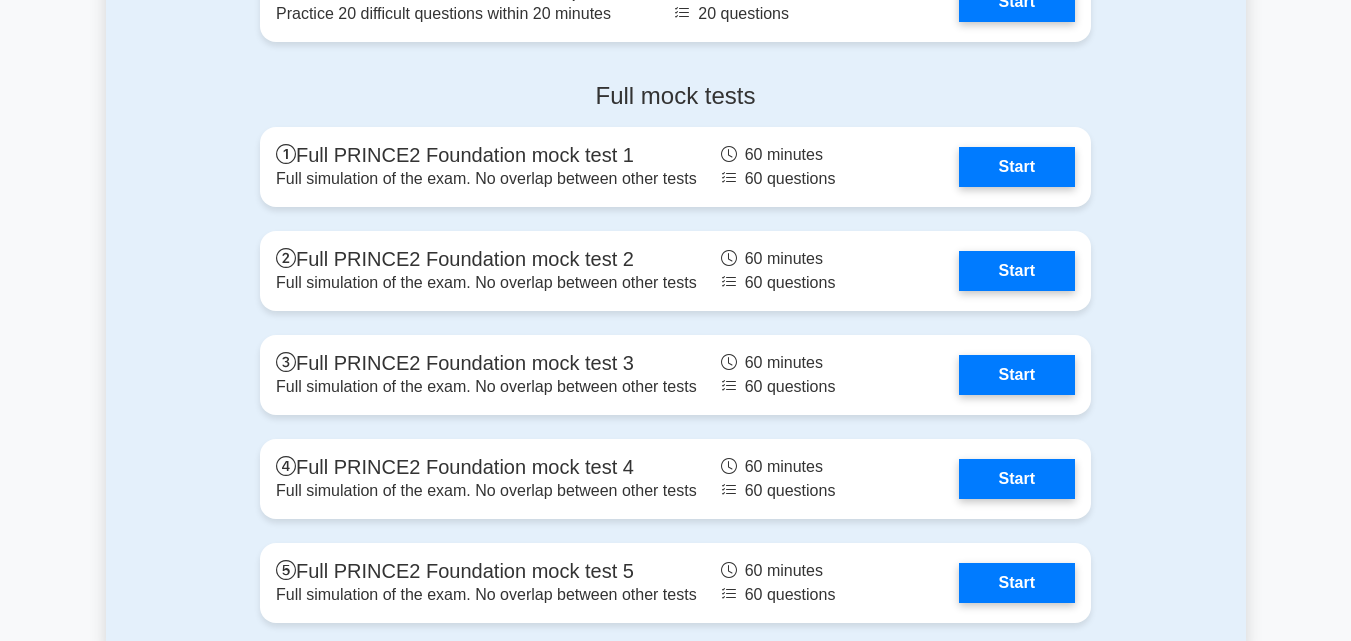 scroll, scrollTop: 0, scrollLeft: 0, axis: both 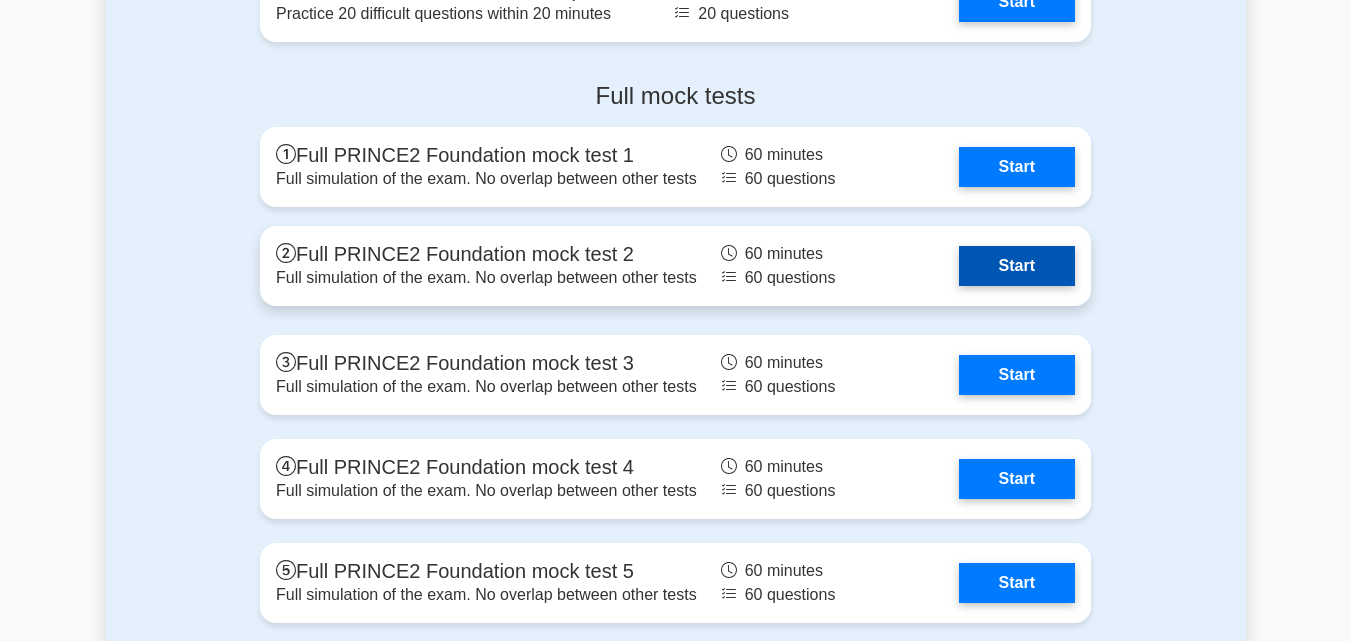 click on "Start" at bounding box center (1017, 266) 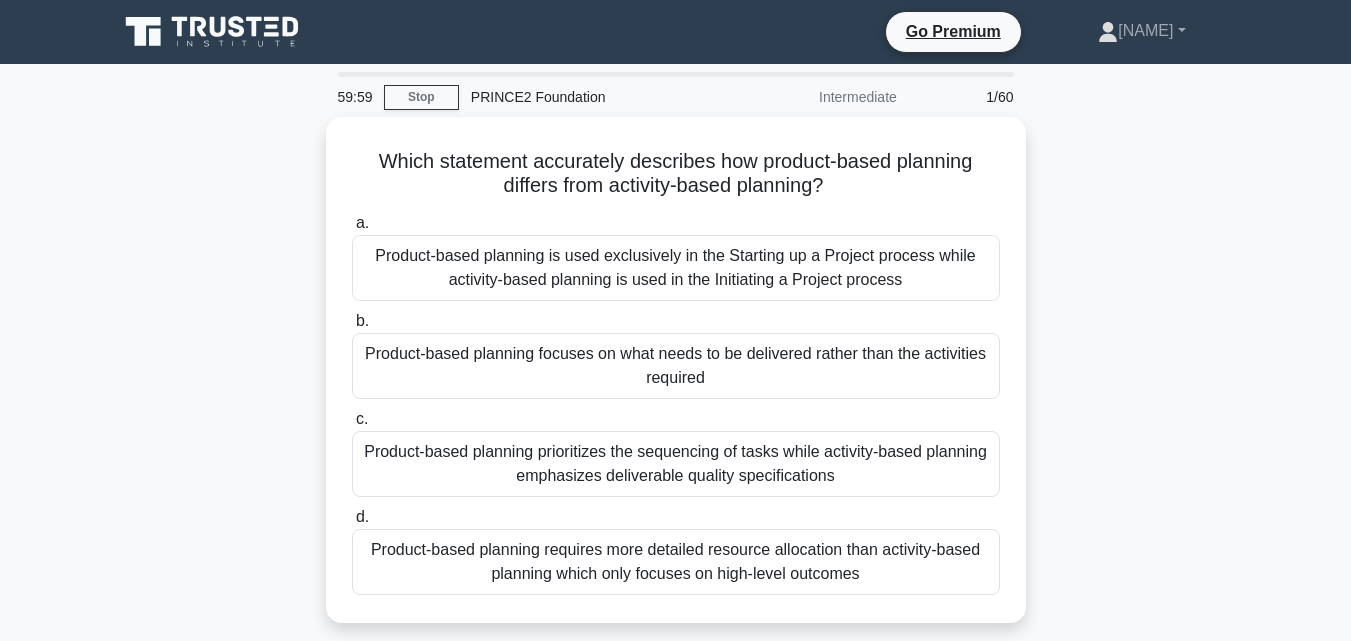scroll, scrollTop: 0, scrollLeft: 0, axis: both 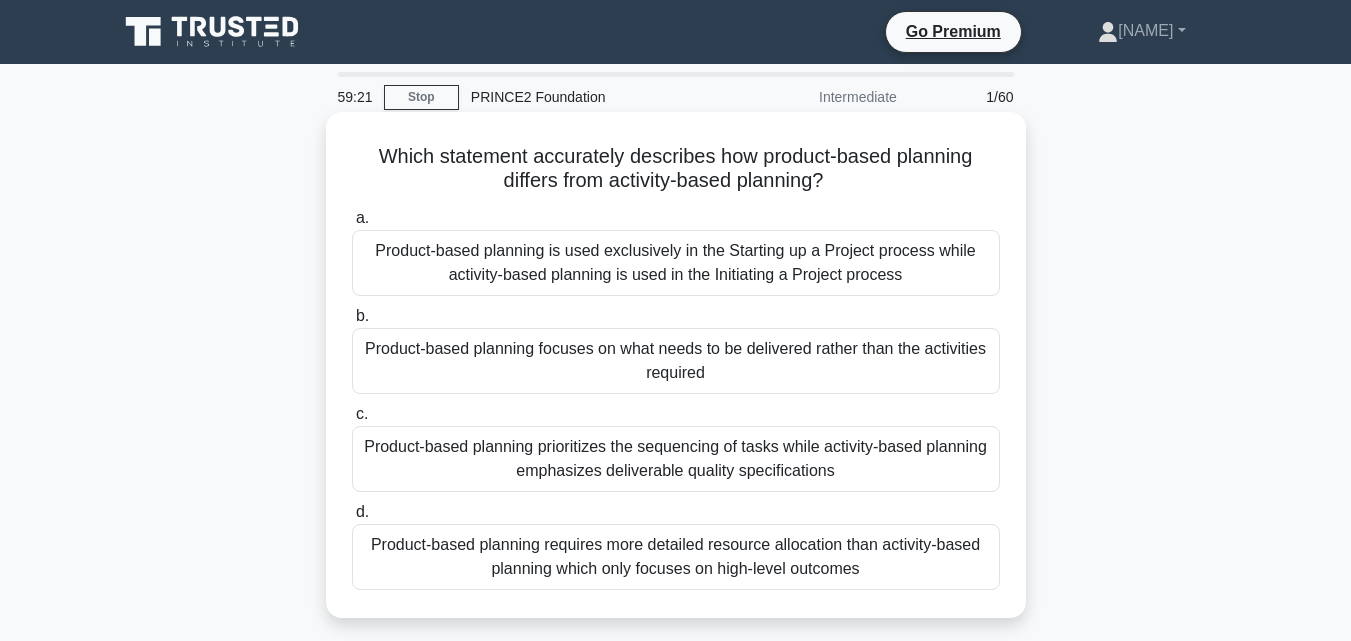 click on "Product-based planning focuses on what needs to be delivered rather than the activities required" at bounding box center (676, 361) 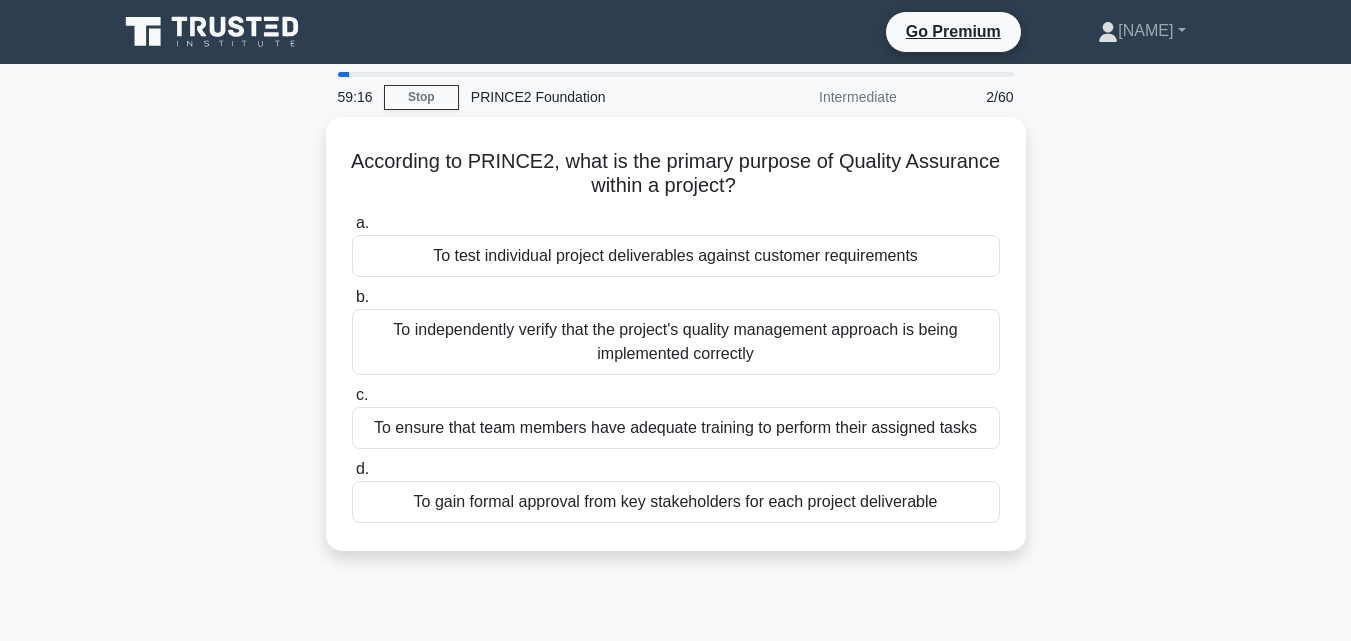 click on "According to PRINCE2, what is the primary purpose of Quality Assurance within a project?
.spinner_0XTQ{transform-origin:center;animation:spinner_y6GP .75s linear infinite}@keyframes spinner_y6GP{100%{transform:rotate(360deg)}}
a.
To test individual project deliverables against customer requirements
b. c. d." at bounding box center [676, 346] 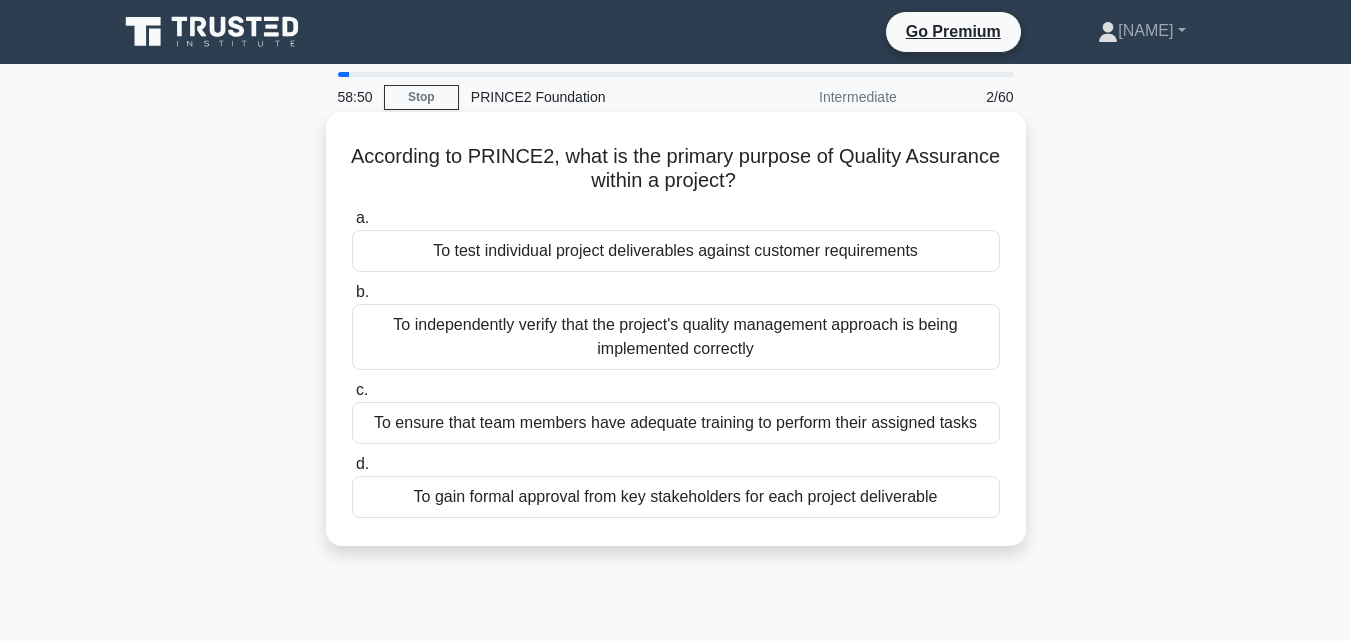 click on "To independently verify that the project's quality management approach is being implemented correctly" at bounding box center (676, 337) 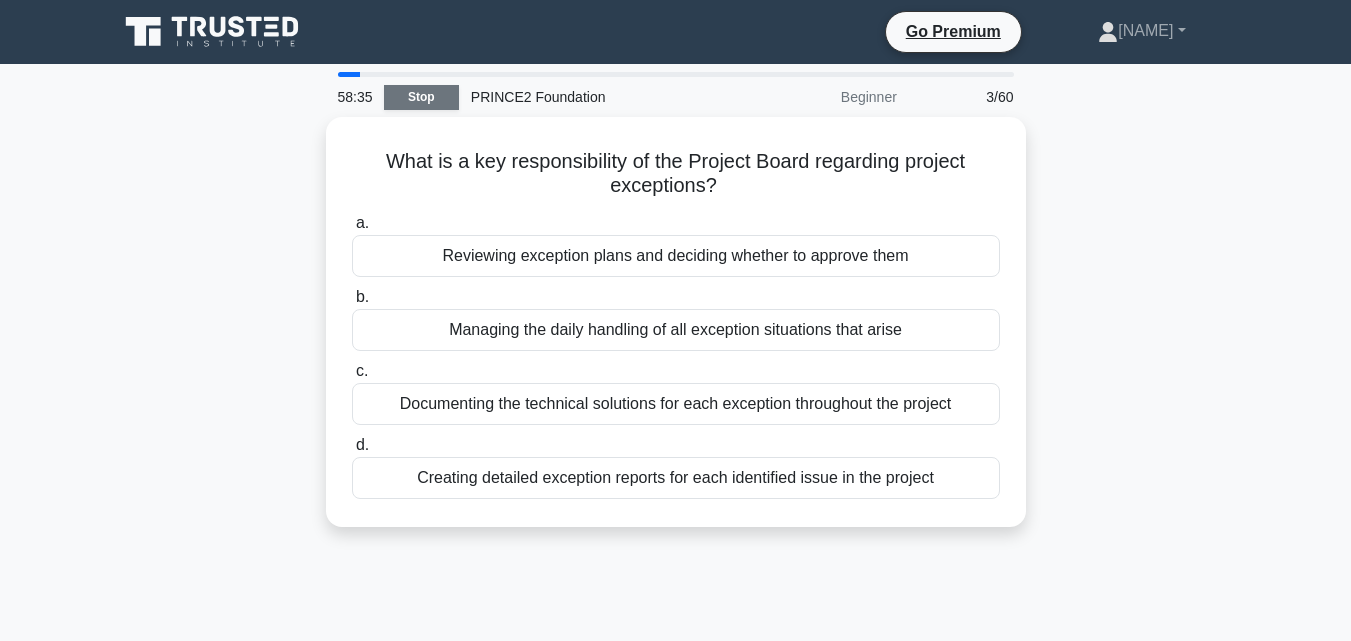 click on "Stop" at bounding box center [421, 97] 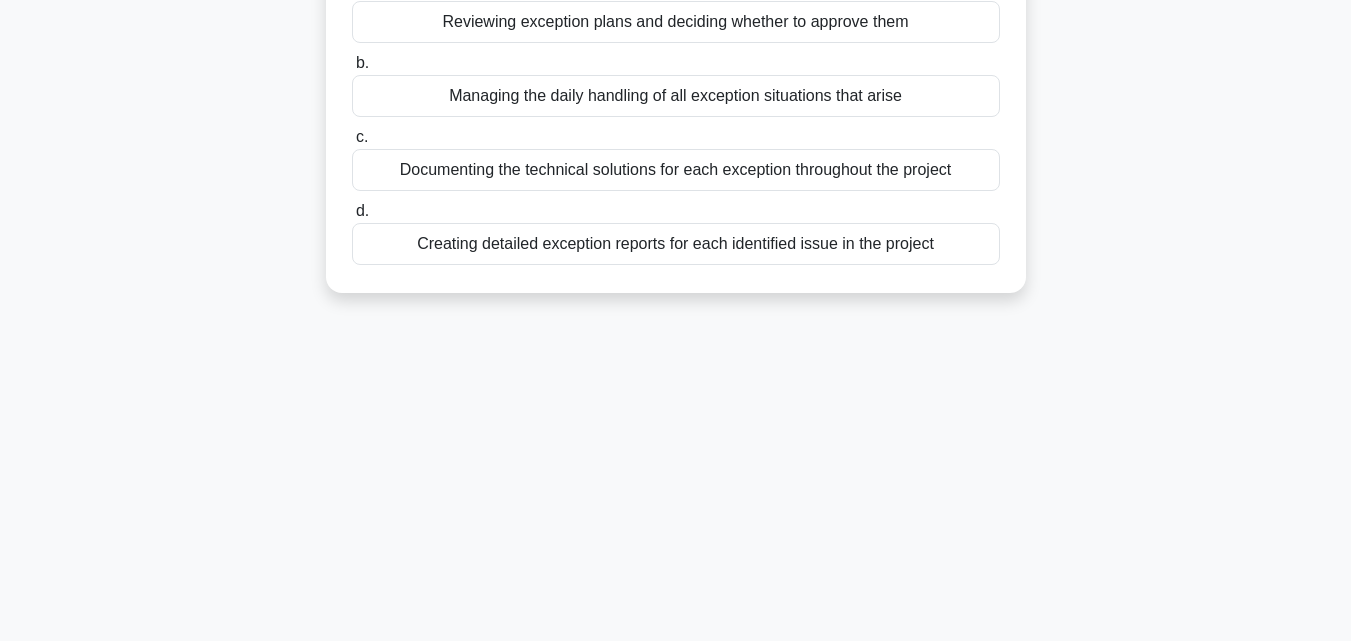 scroll, scrollTop: 350, scrollLeft: 0, axis: vertical 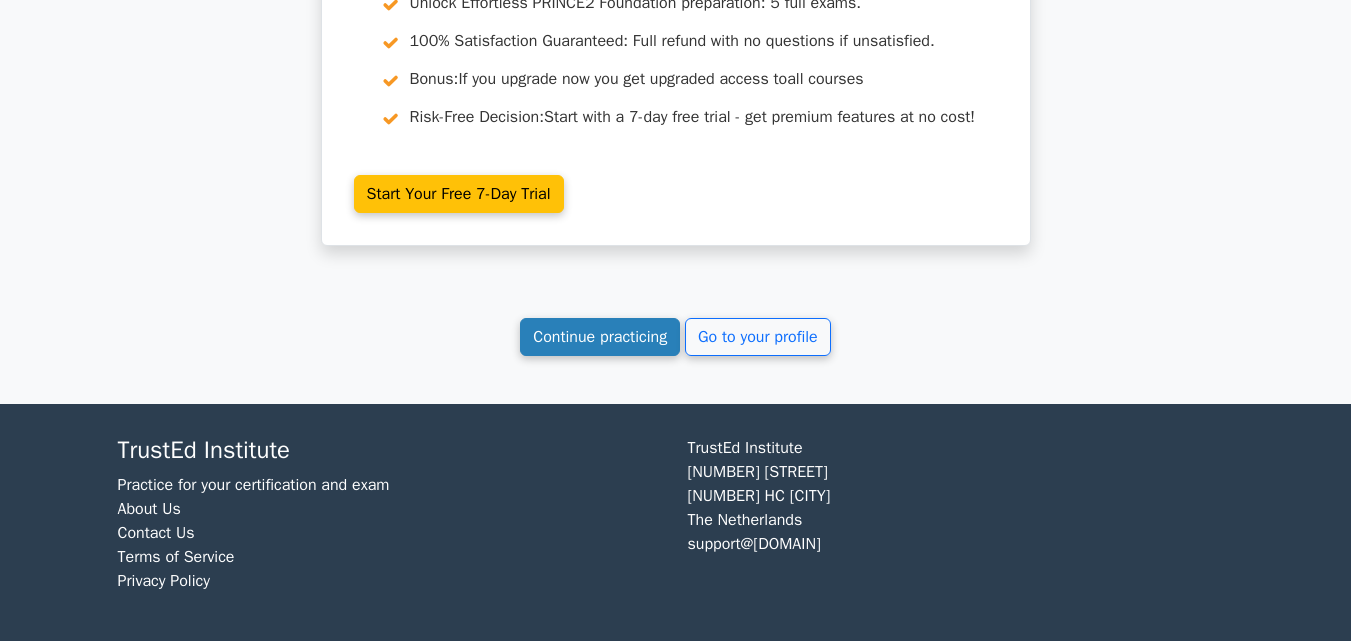 click on "Continue practicing" at bounding box center (600, 337) 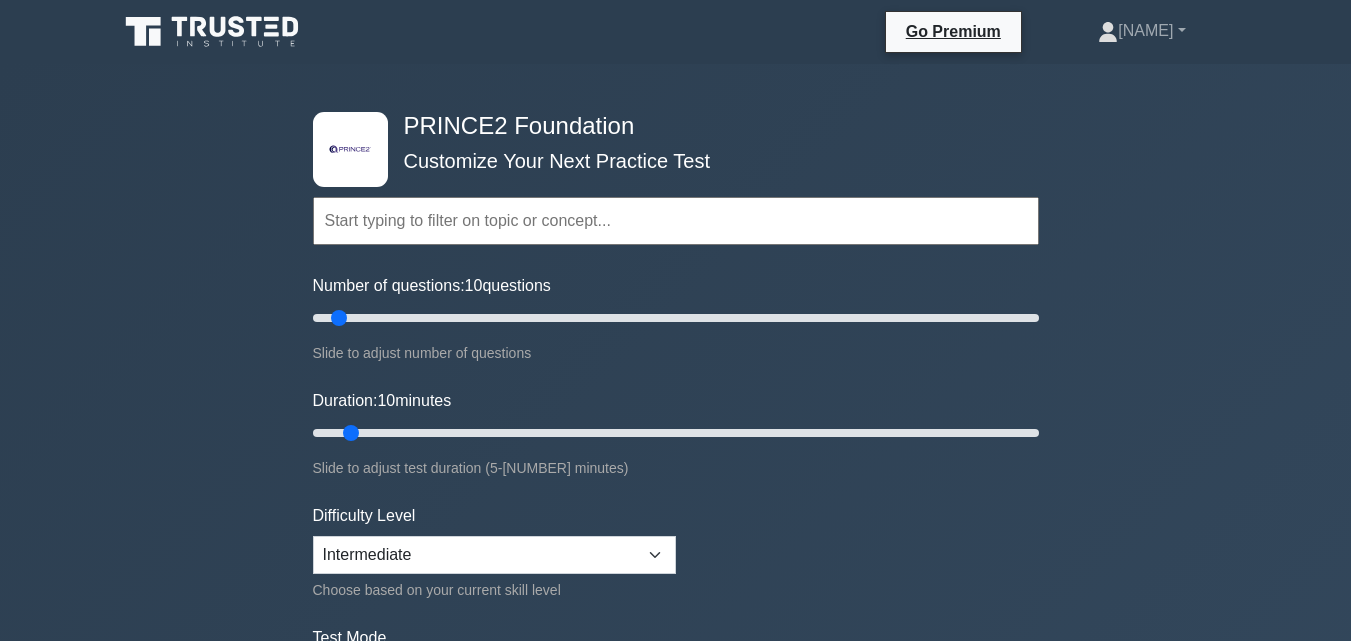 scroll, scrollTop: 0, scrollLeft: 0, axis: both 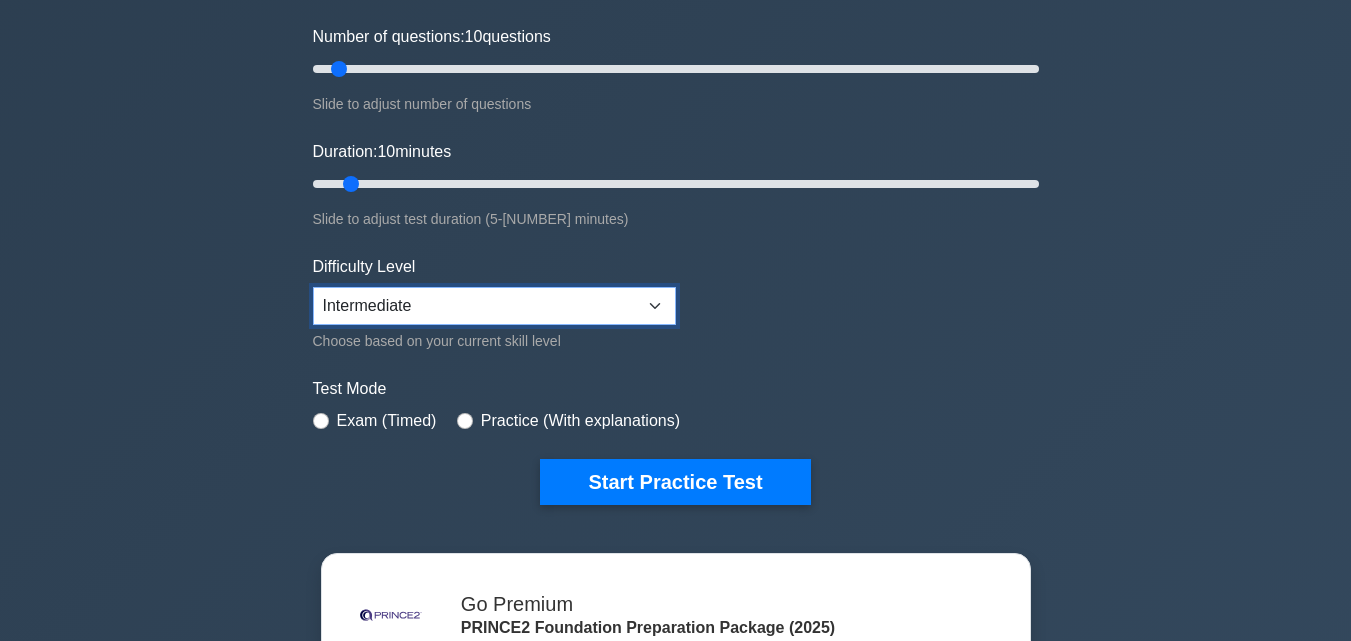 click on "Beginner
Intermediate
Expert" at bounding box center (494, 306) 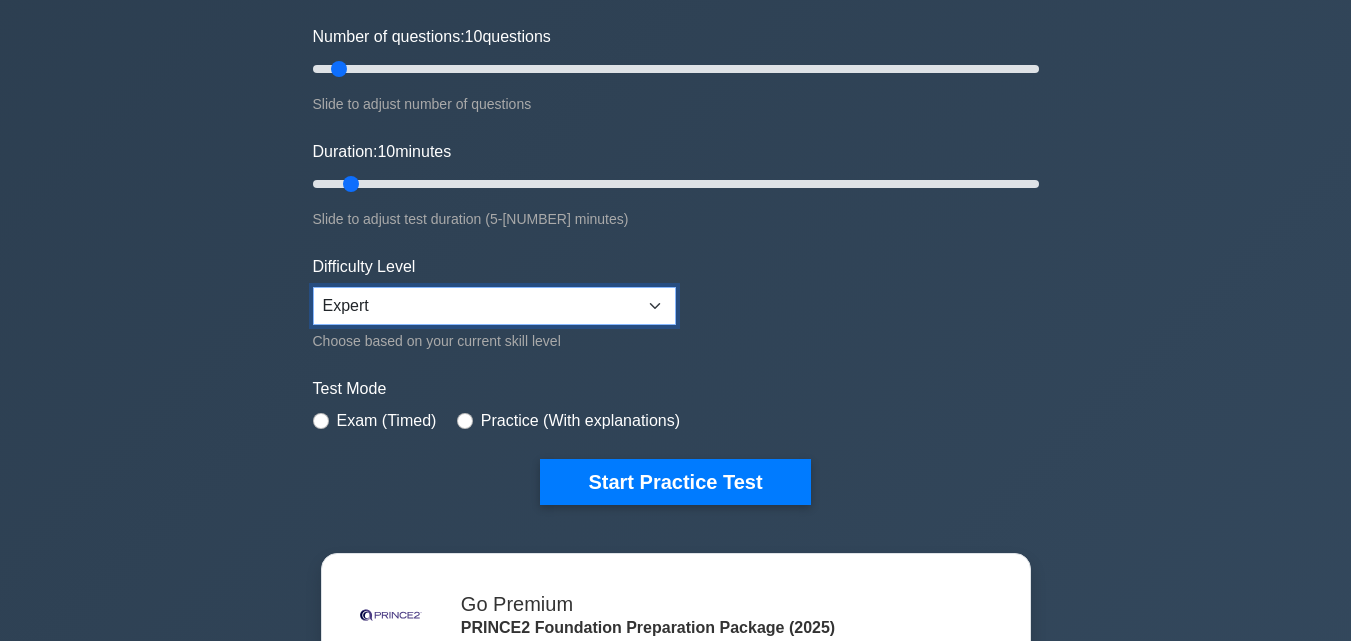 click on "Beginner
Intermediate
Expert" at bounding box center (494, 306) 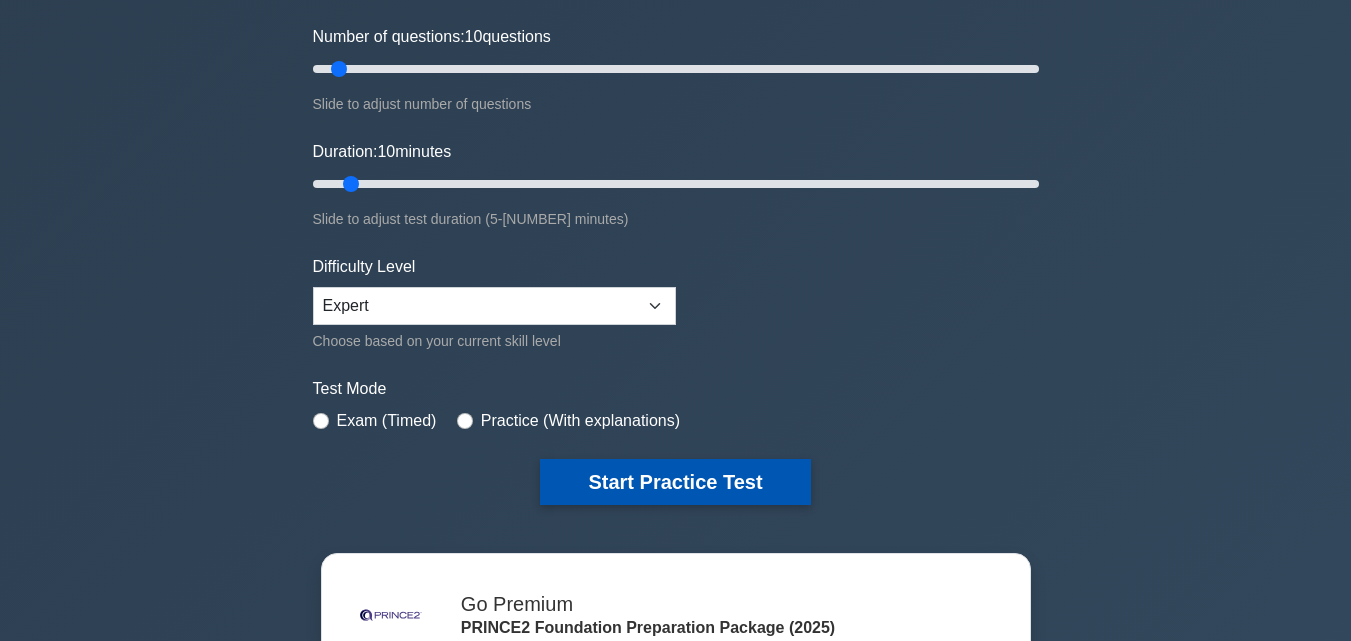 click on "Start Practice Test" at bounding box center (675, 482) 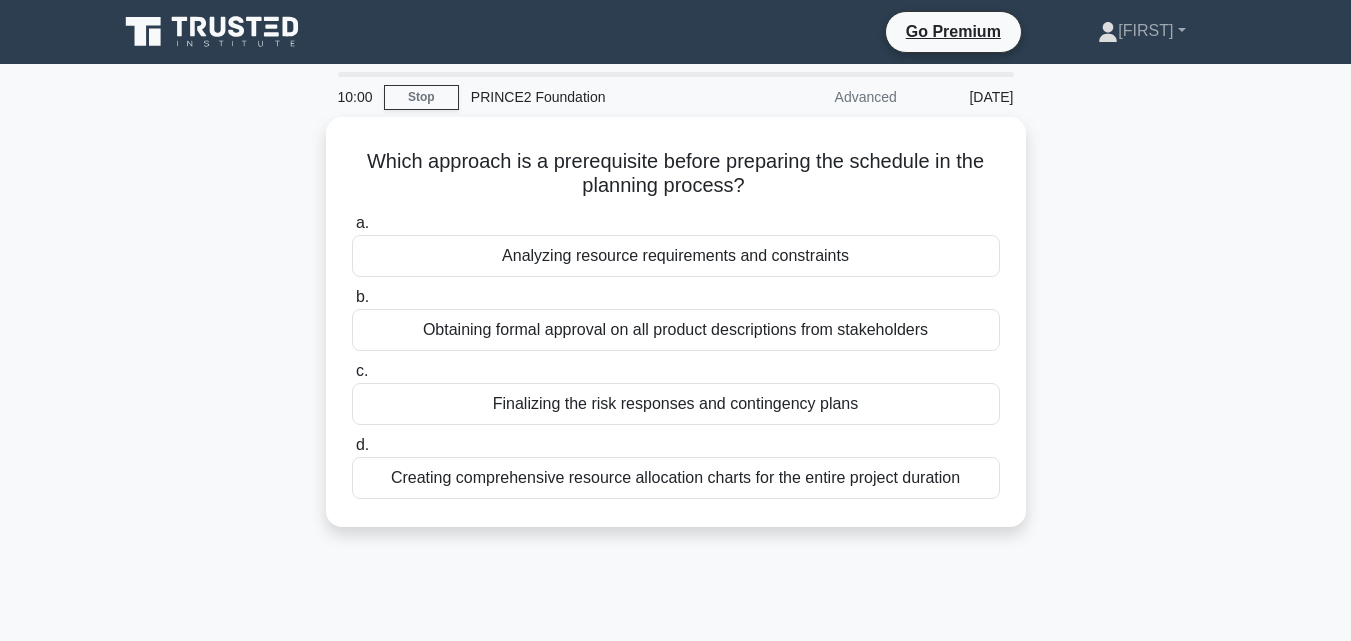 scroll, scrollTop: 0, scrollLeft: 0, axis: both 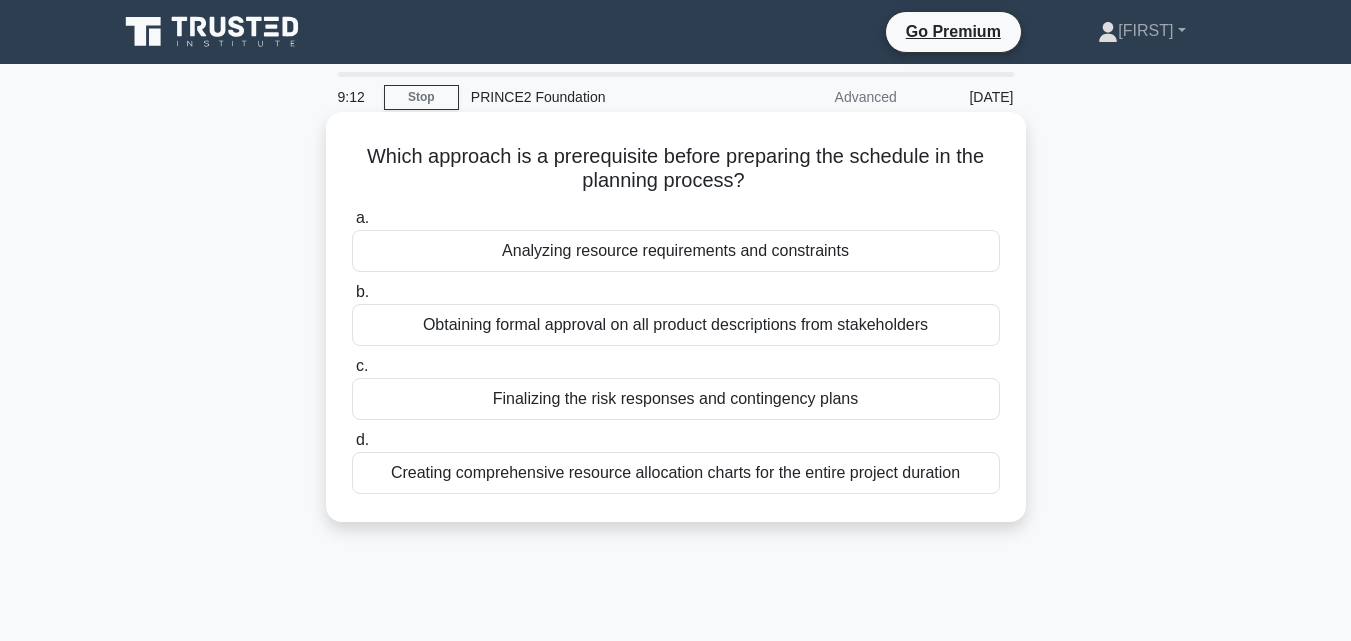 click on "Analyzing resource requirements and constraints" at bounding box center [676, 251] 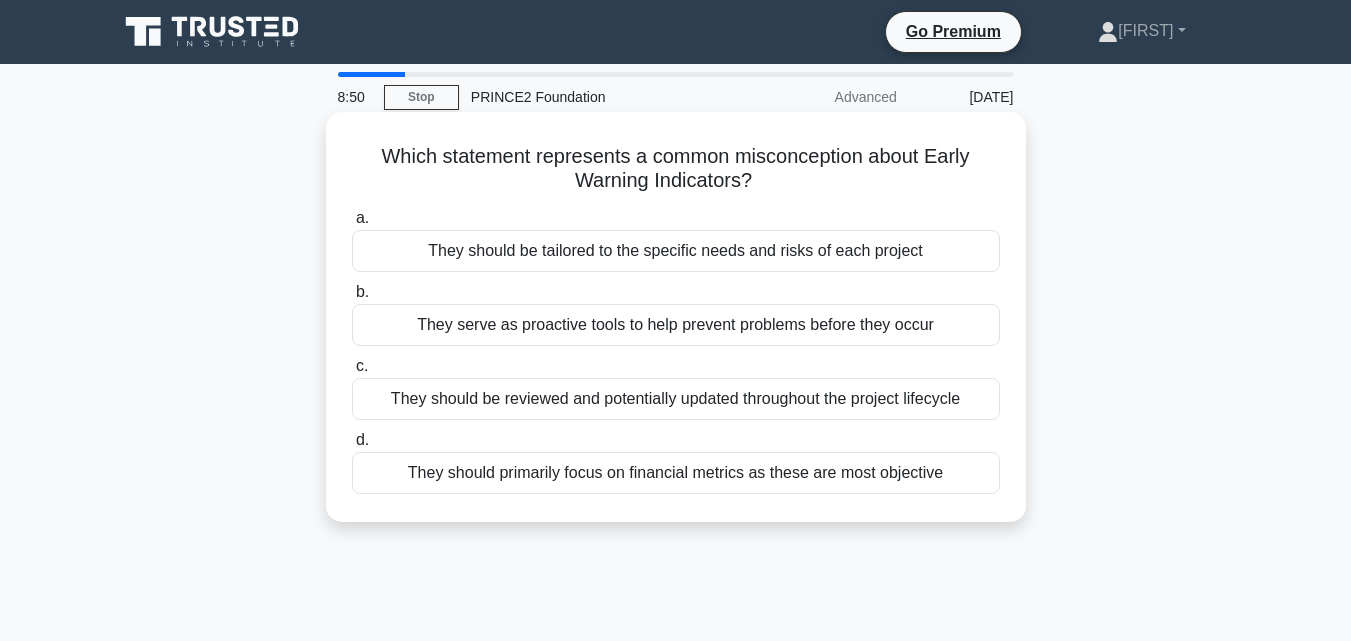 click on "They should primarily focus on financial metrics as these are most objective" at bounding box center [676, 473] 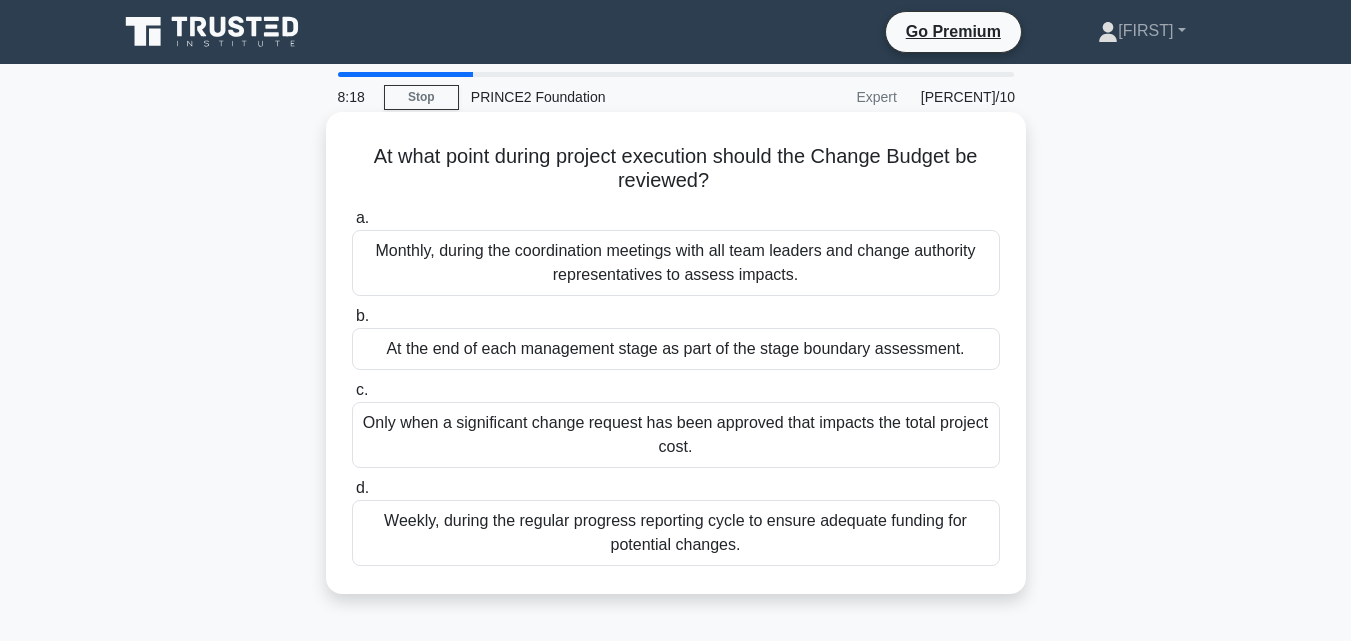 click on "Only when a significant change request has been approved that impacts the total project cost." at bounding box center [676, 435] 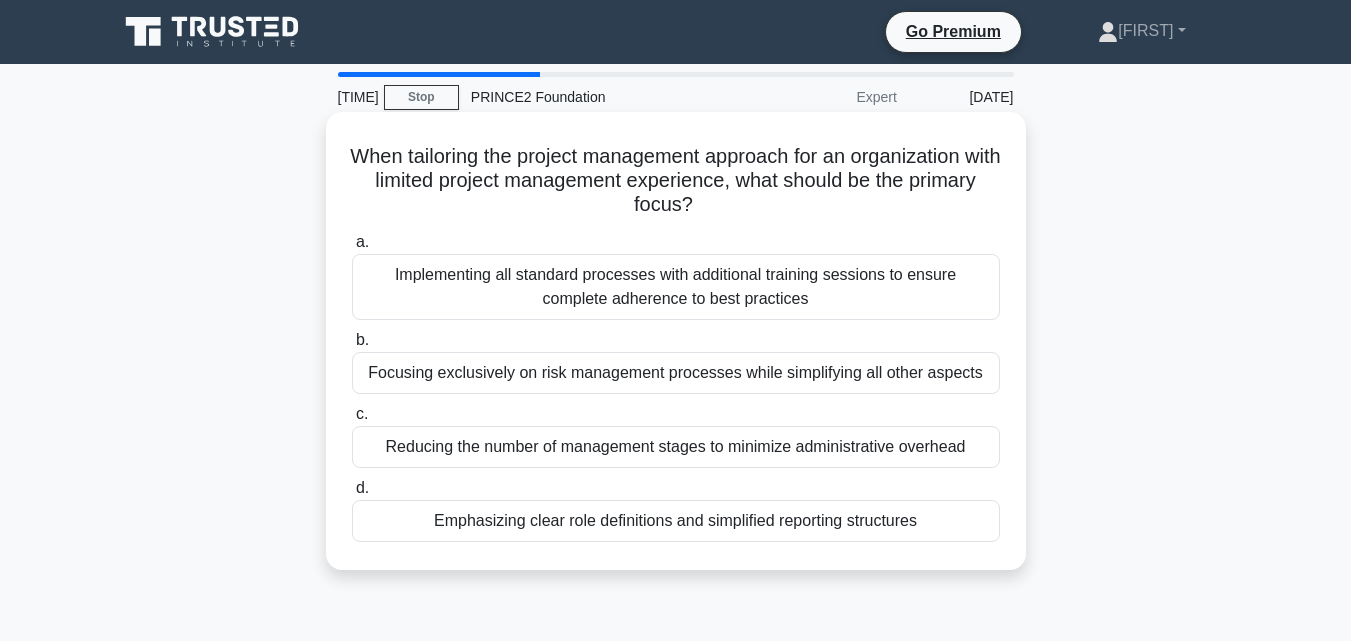 click on "Implementing all standard processes with additional training sessions to ensure complete adherence to best practices" at bounding box center [676, 287] 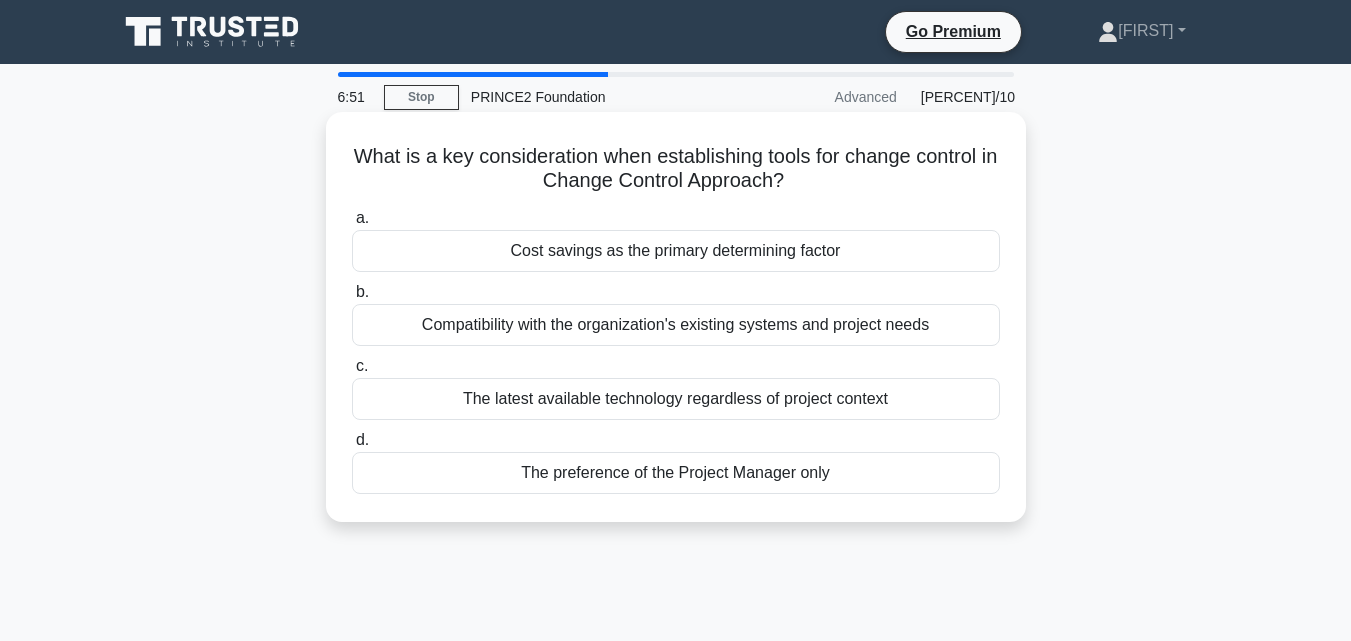 click on "Cost savings as the primary determining factor" at bounding box center [676, 251] 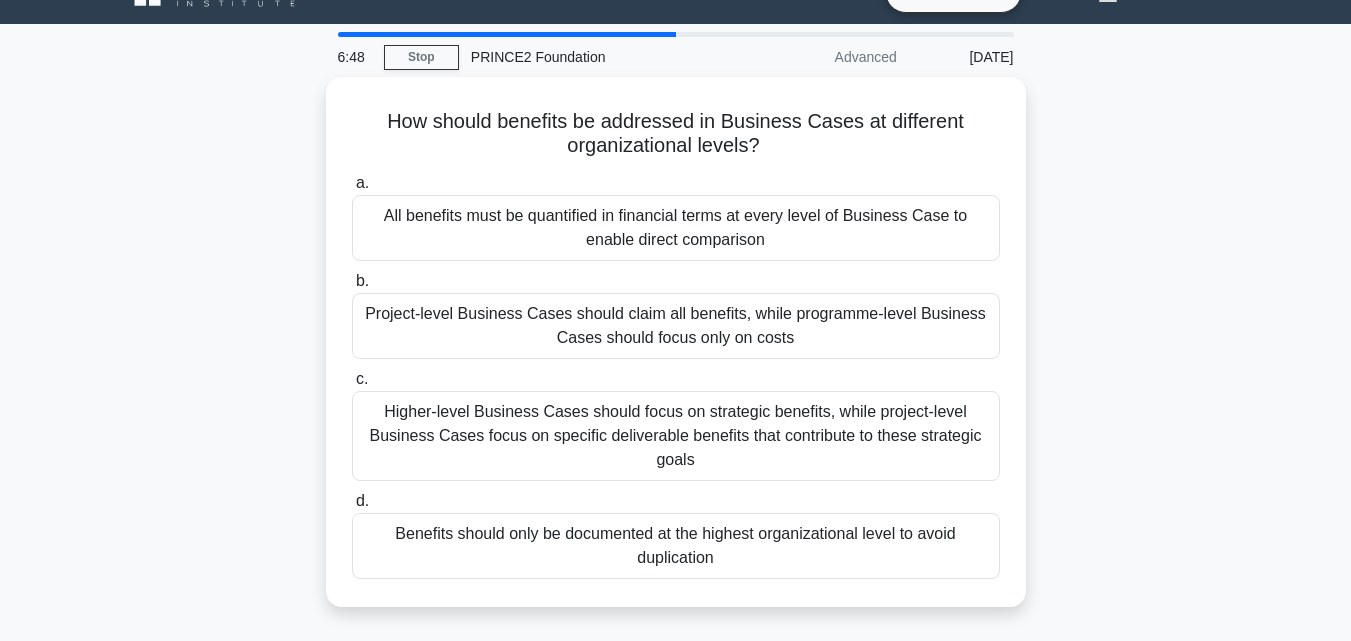 scroll, scrollTop: 80, scrollLeft: 0, axis: vertical 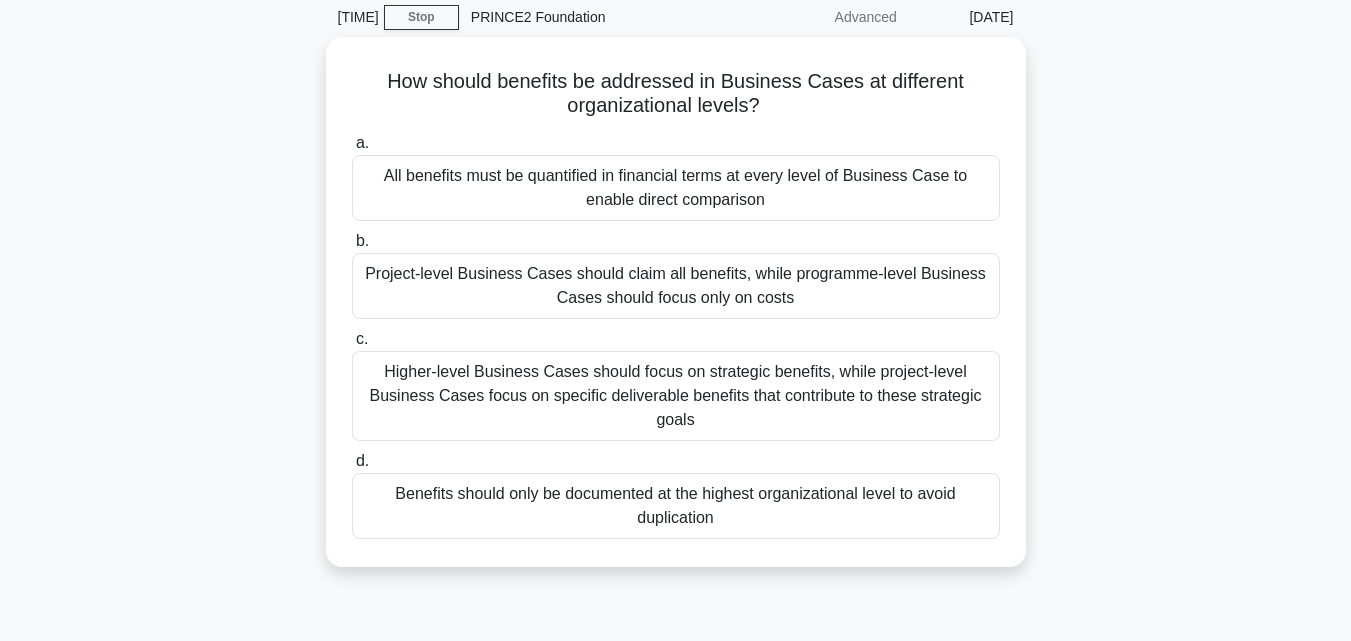 click on "How should benefits be addressed in Business Cases at different organizational levels?
.spinner_0XTQ{transform-origin:center;animation:spinner_y6GP .75s linear infinite}@keyframes spinner_y6GP{100%{transform:rotate(360deg)}}
a.
All benefits must be quantified in financial terms at every level of Business Case to enable direct comparison
b. c." at bounding box center (676, 314) 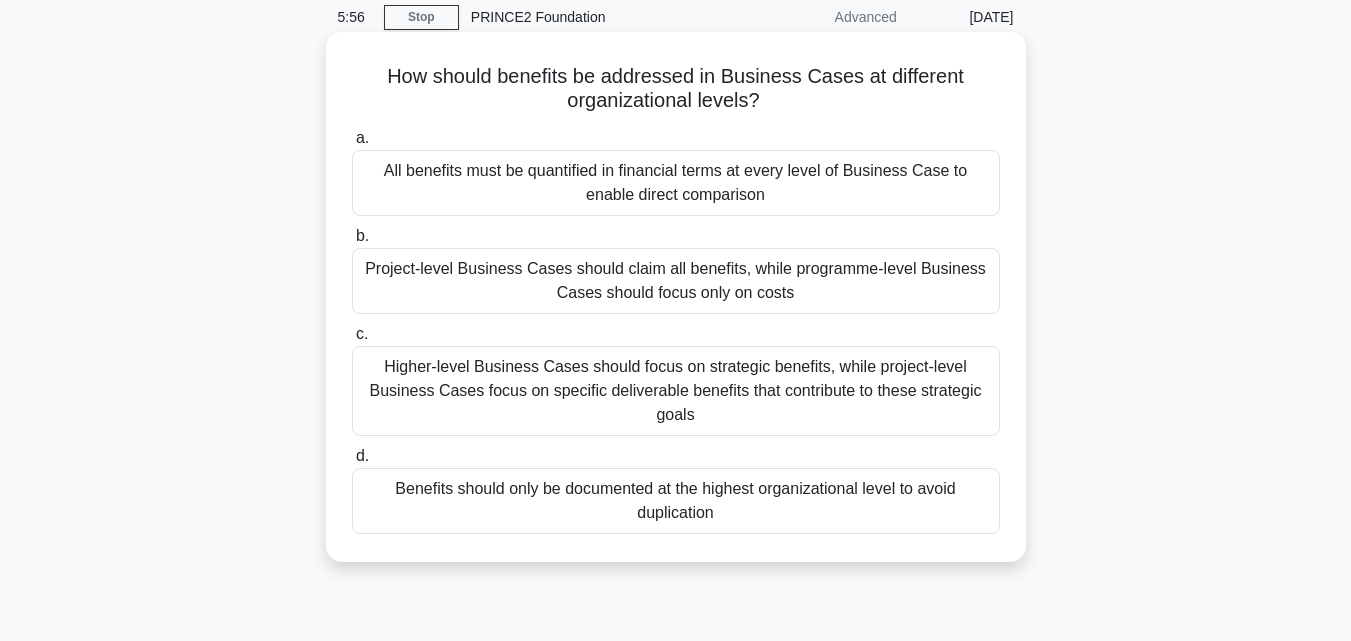 click on "All benefits must be quantified in financial terms at every level of Business Case to enable direct comparison" at bounding box center (676, 183) 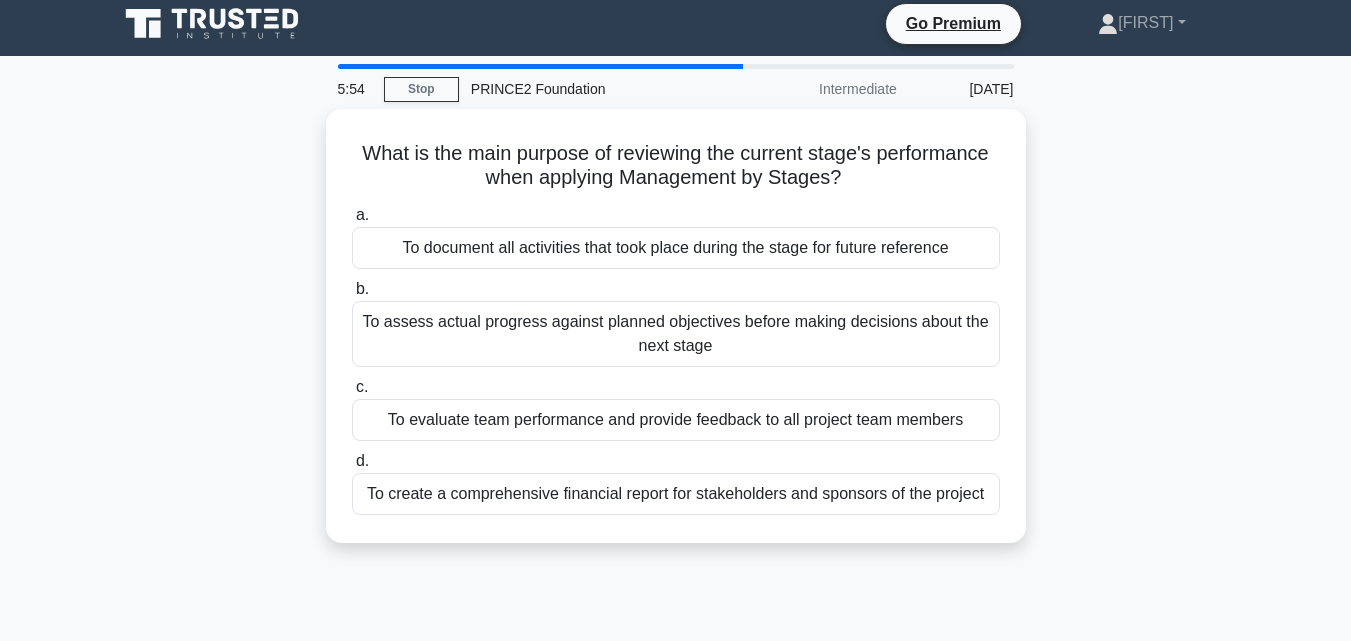 scroll, scrollTop: 0, scrollLeft: 0, axis: both 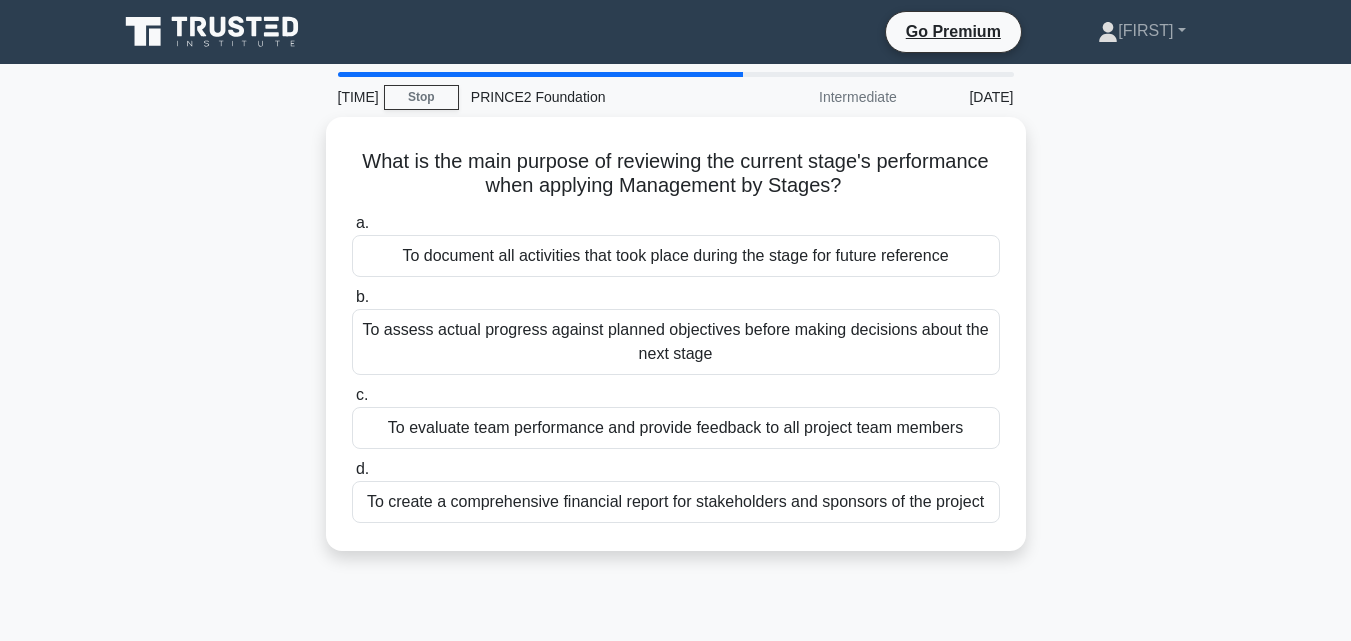 click on "What is the main purpose of reviewing the current stage's performance when applying Management by Stages?
.spinner_0XTQ{transform-origin:center;animation:spinner_y6GP .75s linear infinite}@keyframes spinner_y6GP{100%{transform:rotate(360deg)}}
a.
To document all activities that took place during the stage for future reference
b. c. d." at bounding box center (676, 346) 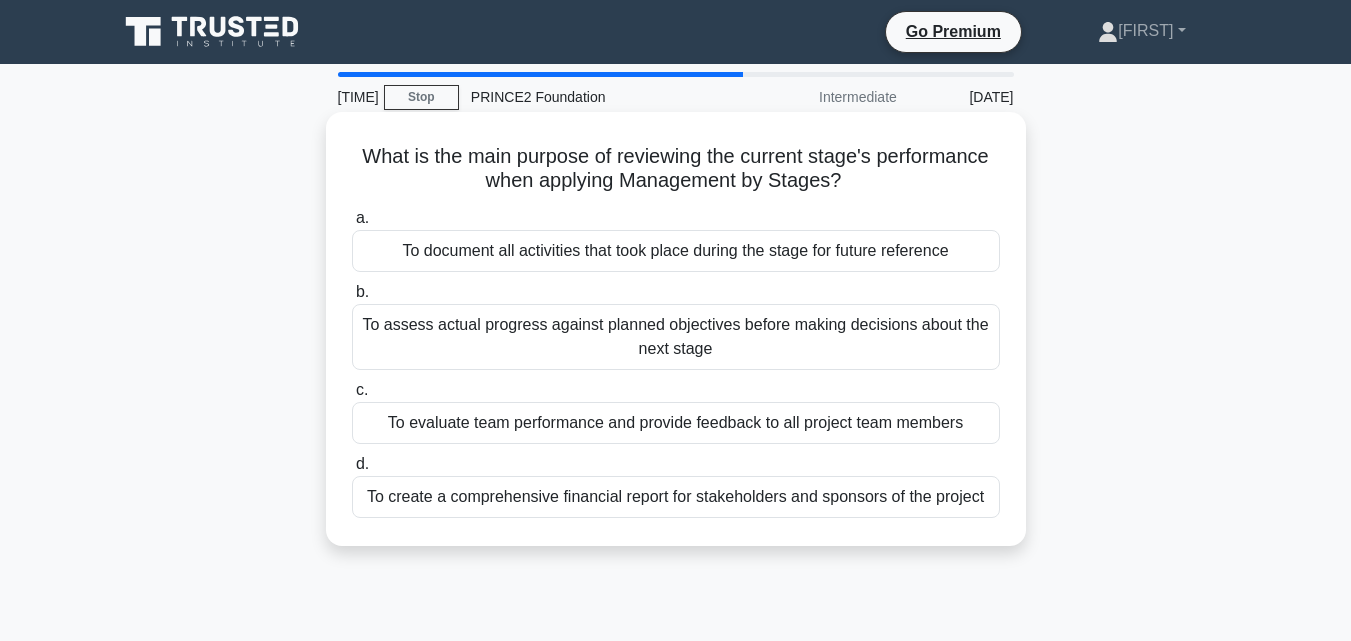 click on "To assess actual progress against planned objectives before making decisions about the next stage" at bounding box center [676, 337] 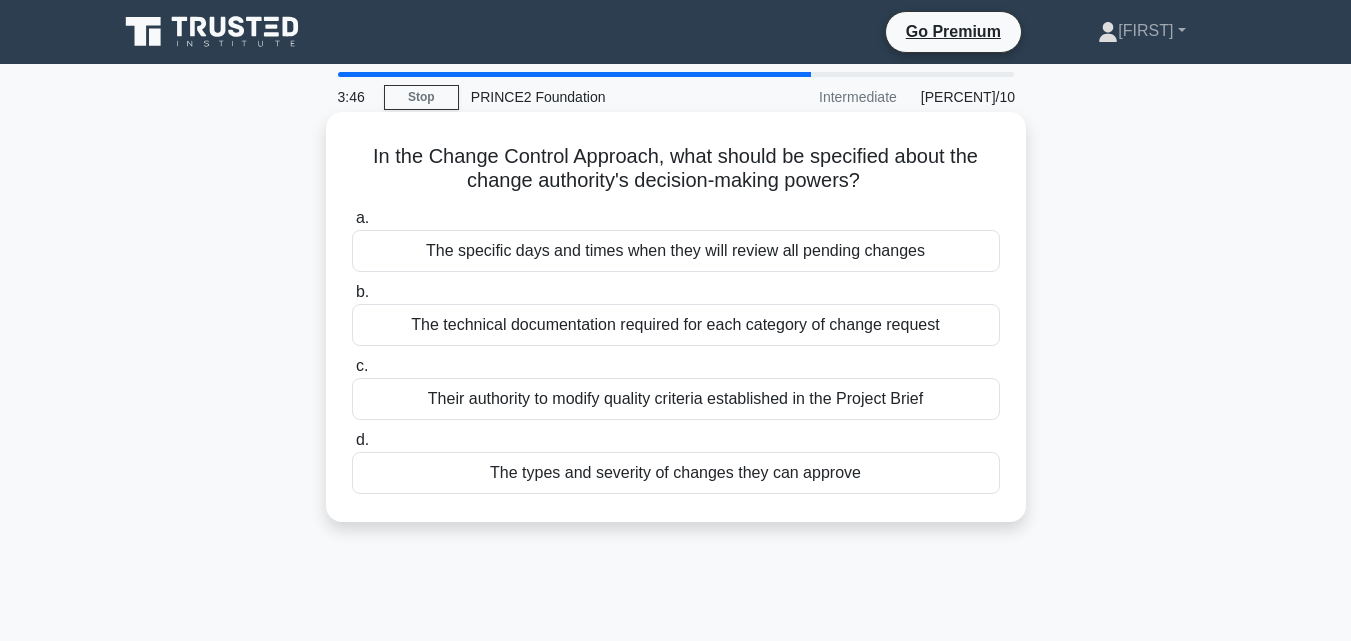 click on "The types and severity of changes they can approve" at bounding box center [676, 473] 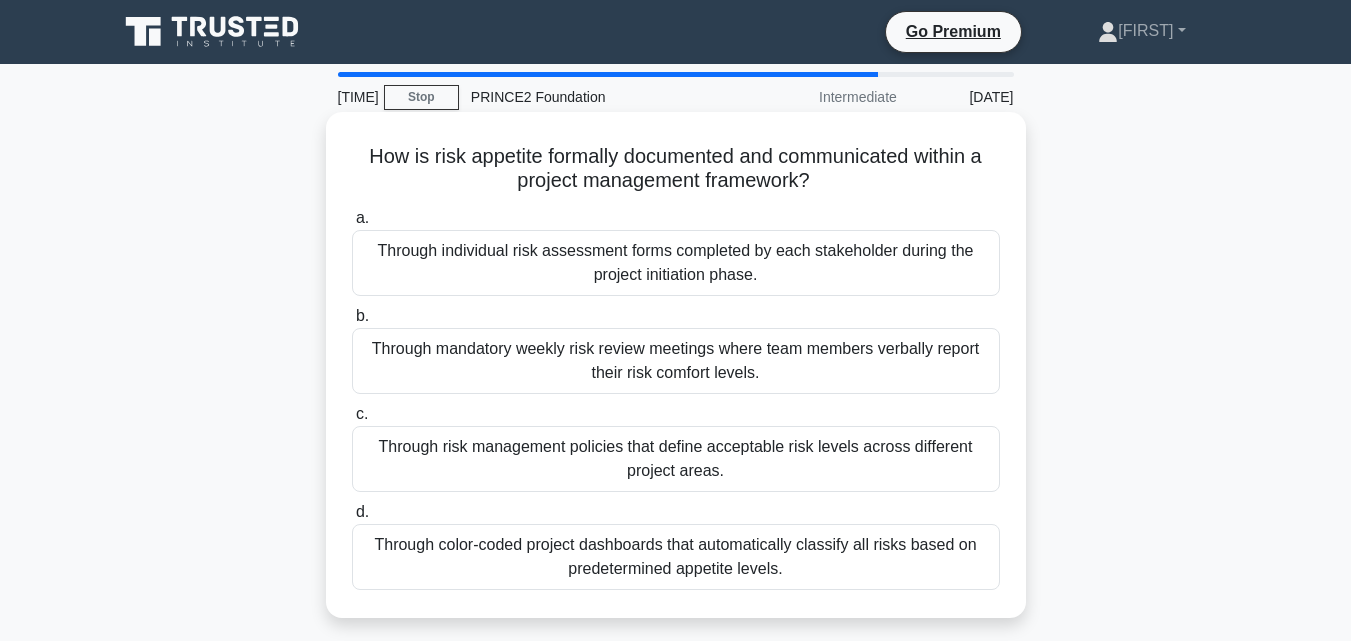 click on "Through risk management policies that define acceptable risk levels across different project areas." at bounding box center [676, 459] 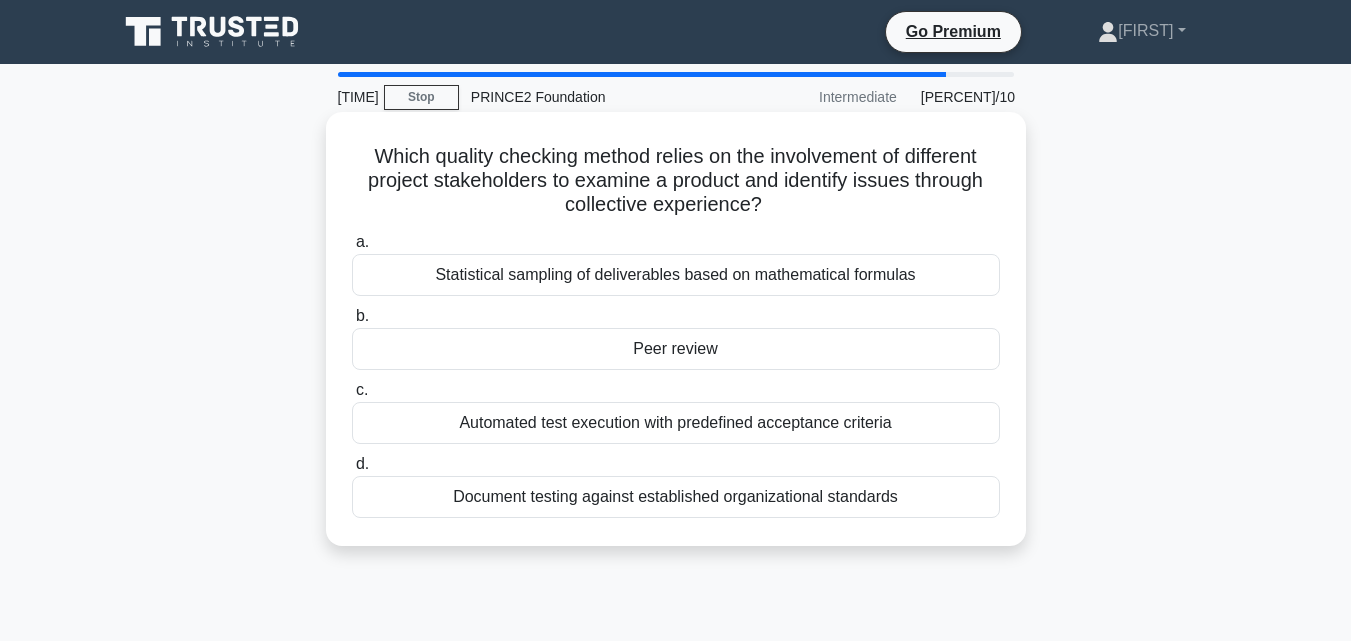 click on "Peer review" at bounding box center [676, 349] 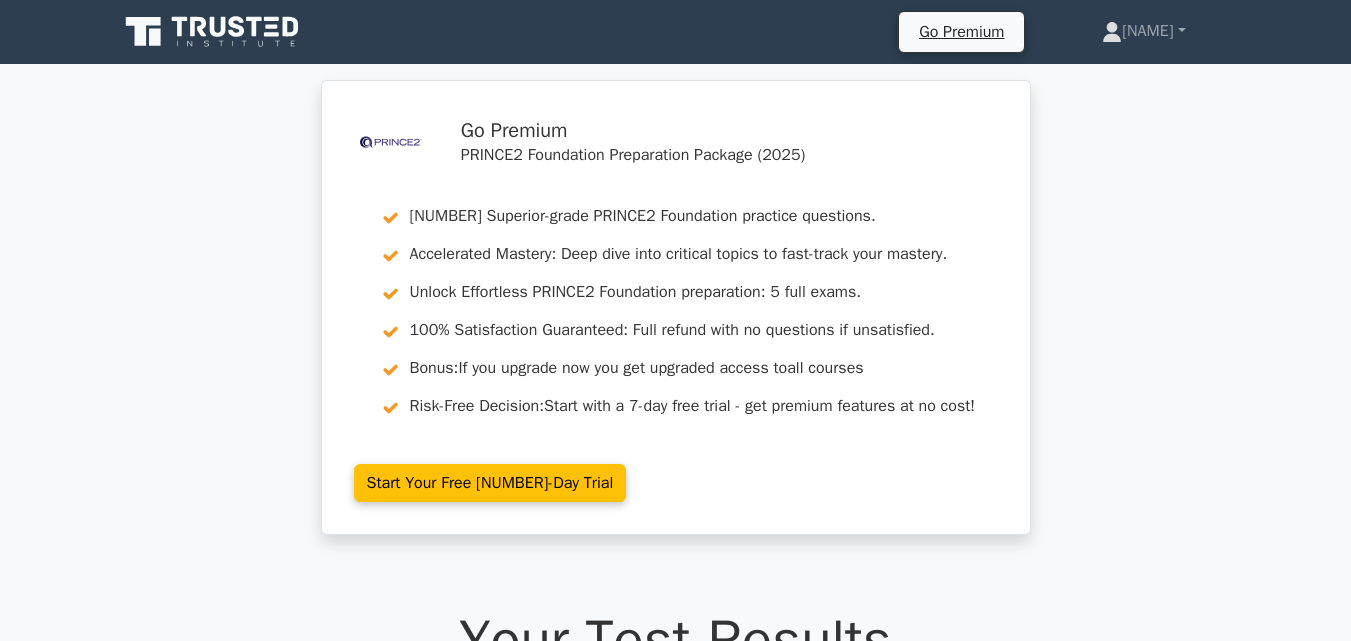 scroll, scrollTop: 720, scrollLeft: 0, axis: vertical 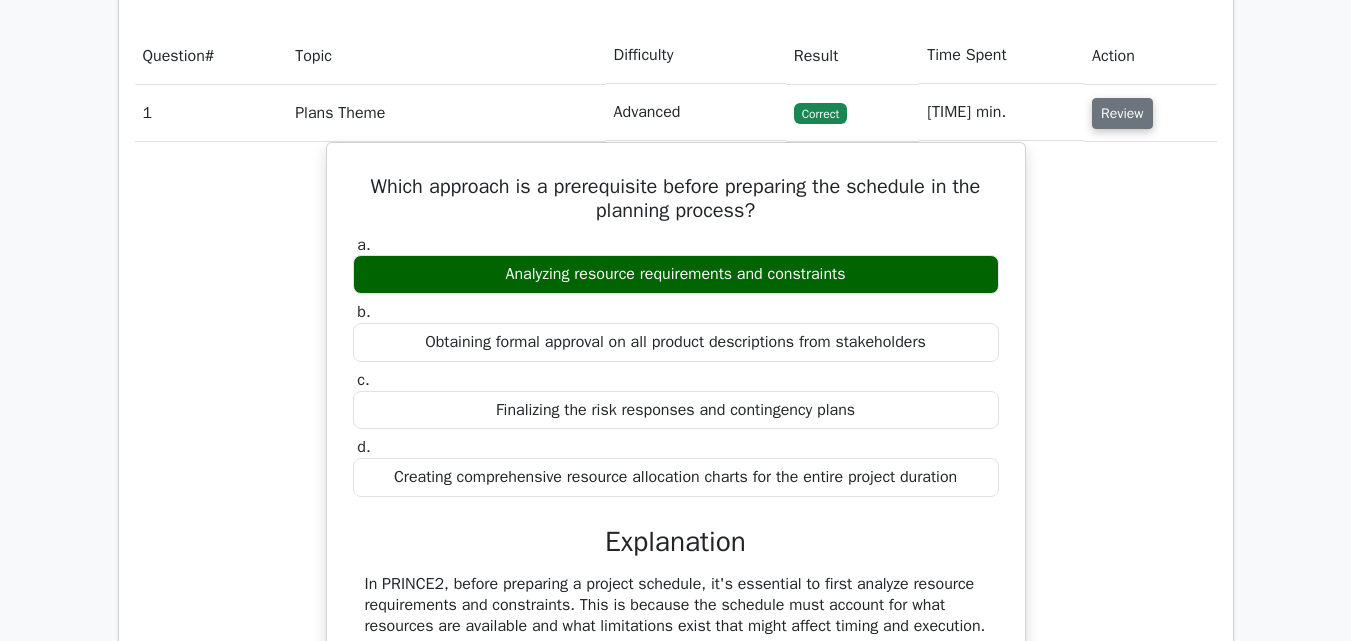 click on "Review" at bounding box center [1122, 113] 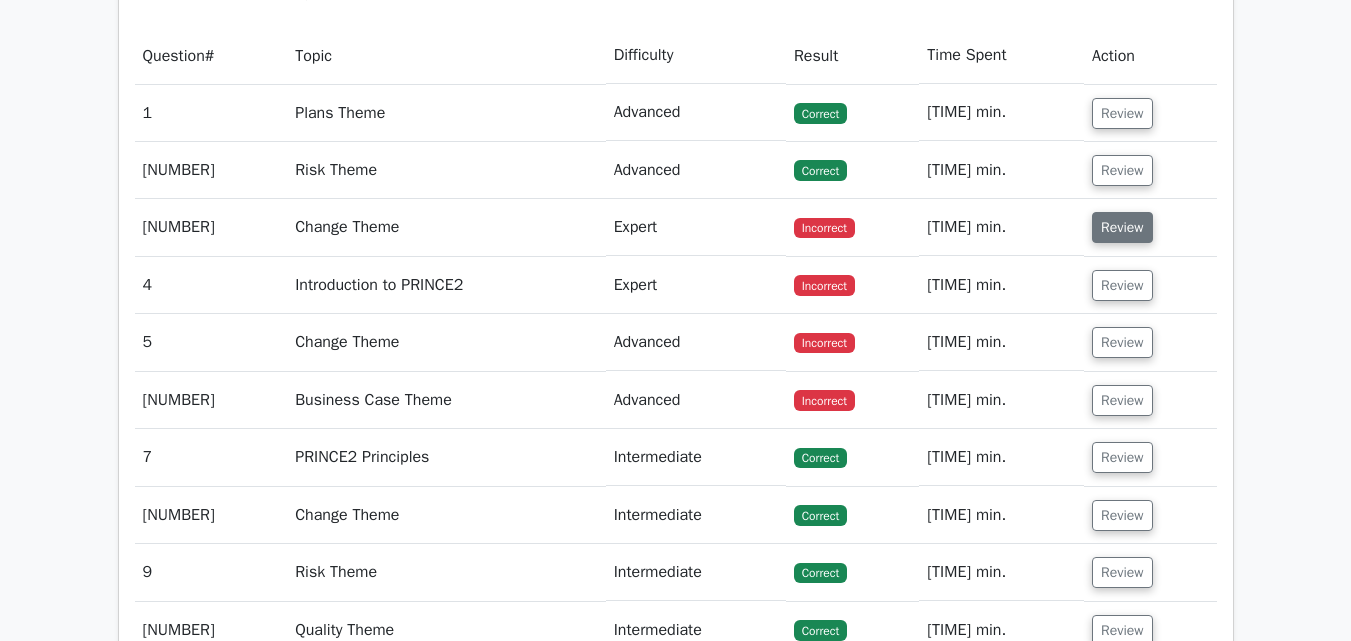 click on "Review" at bounding box center (1122, 227) 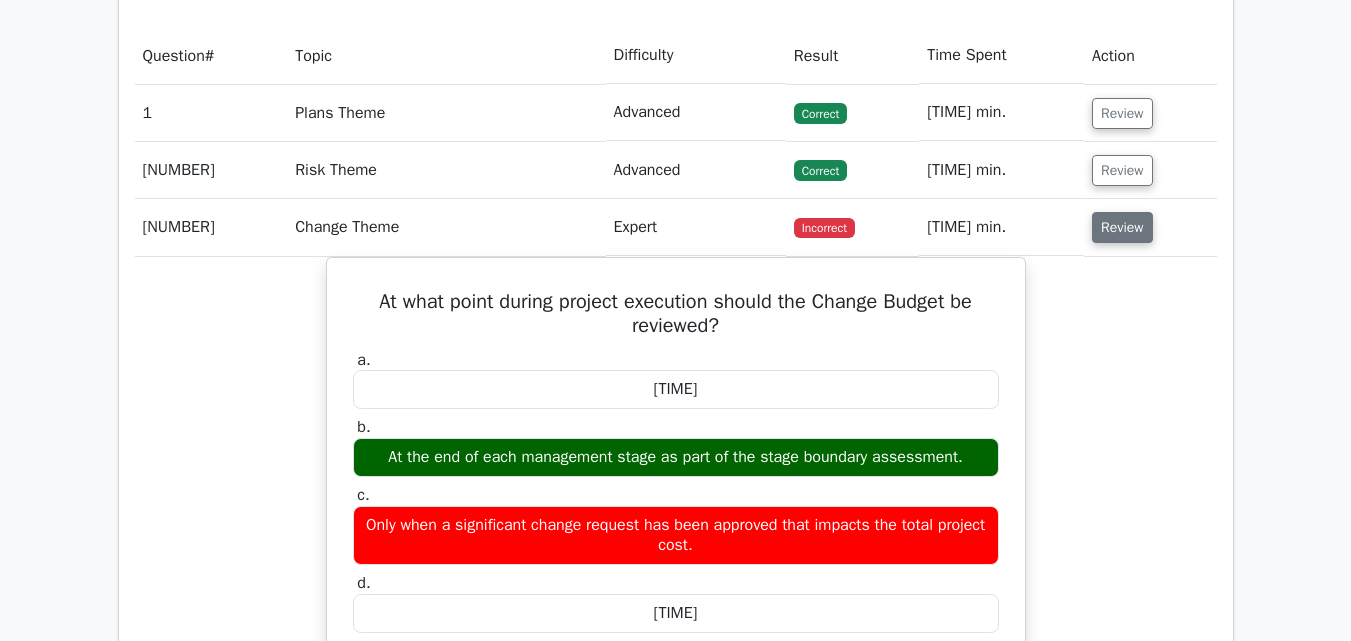 click on "Review" at bounding box center (1122, 227) 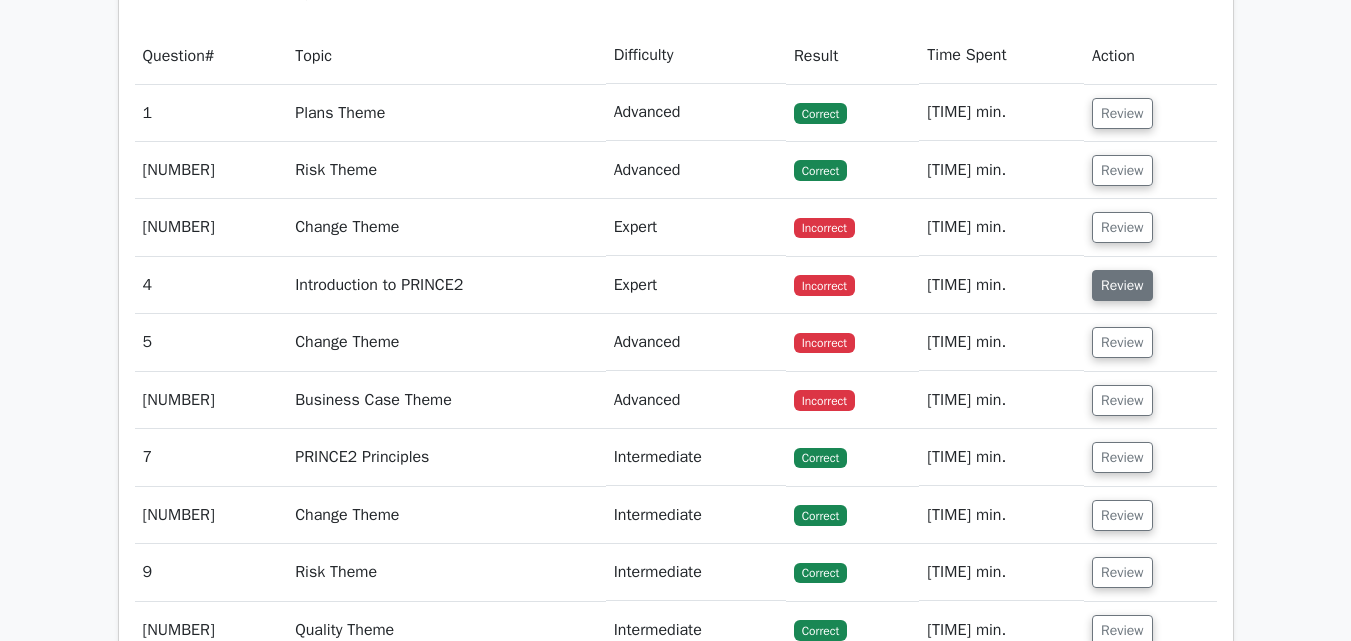click on "Review" at bounding box center [1122, 285] 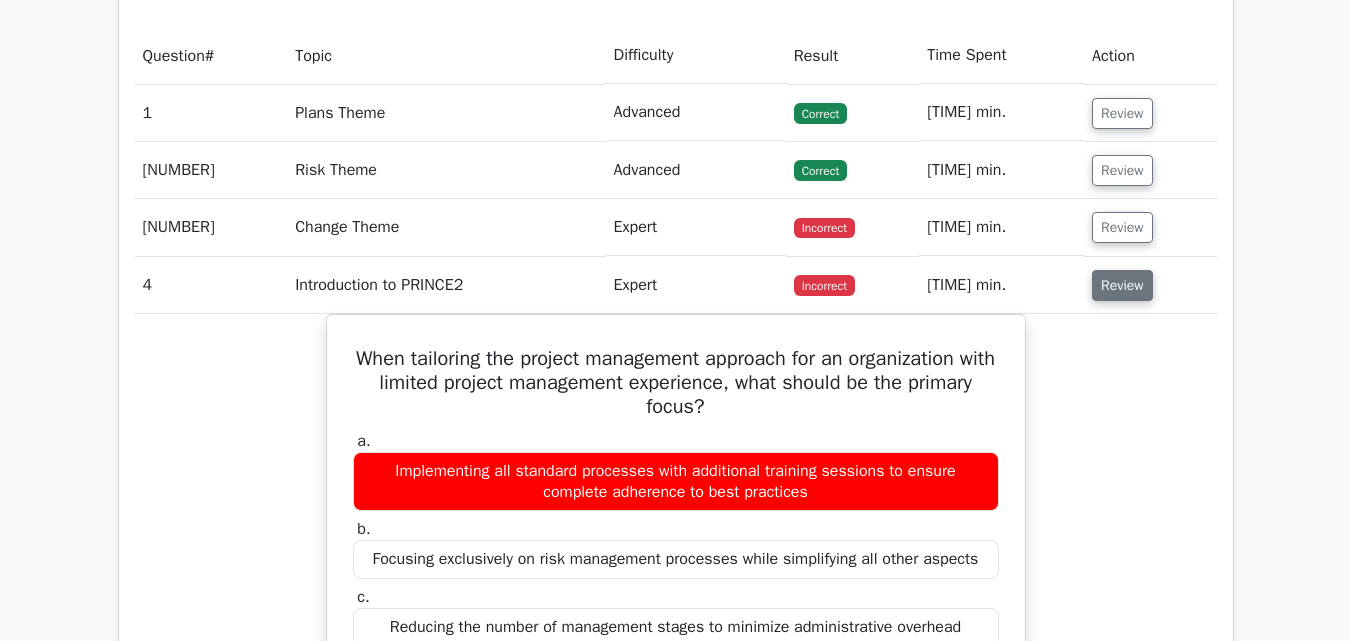 type 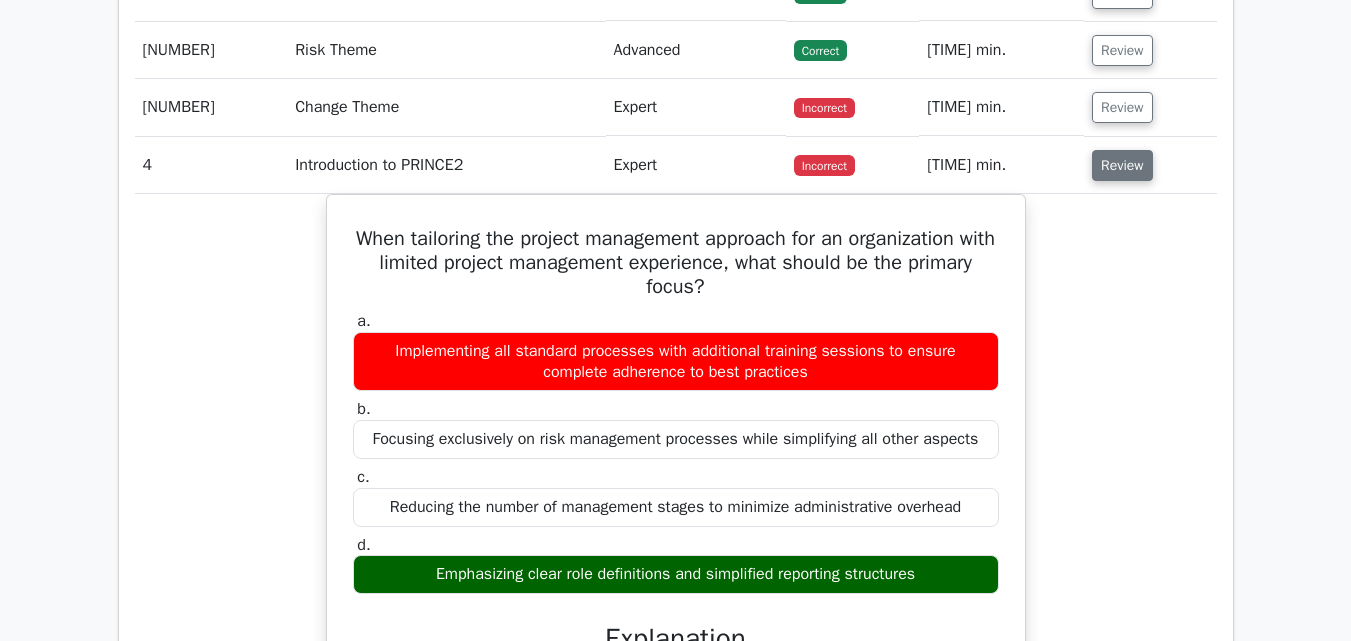scroll, scrollTop: 1760, scrollLeft: 0, axis: vertical 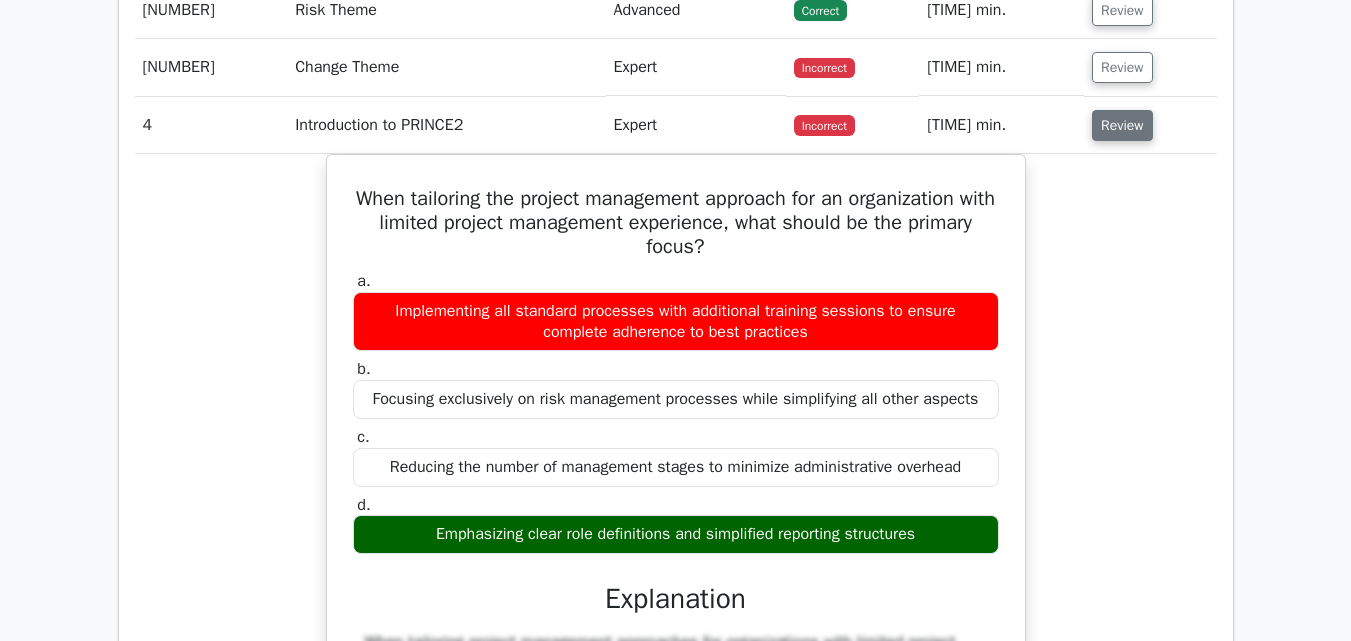 click on "Review" at bounding box center (1122, 125) 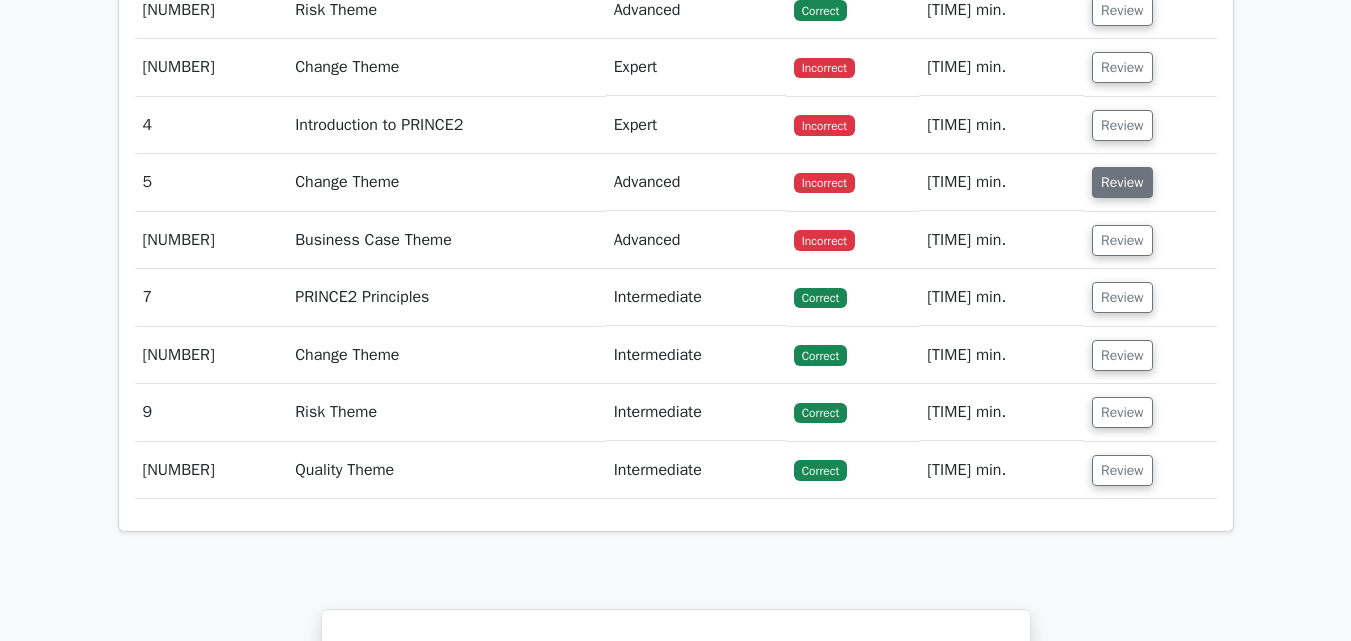 click on "Review" at bounding box center (1122, 182) 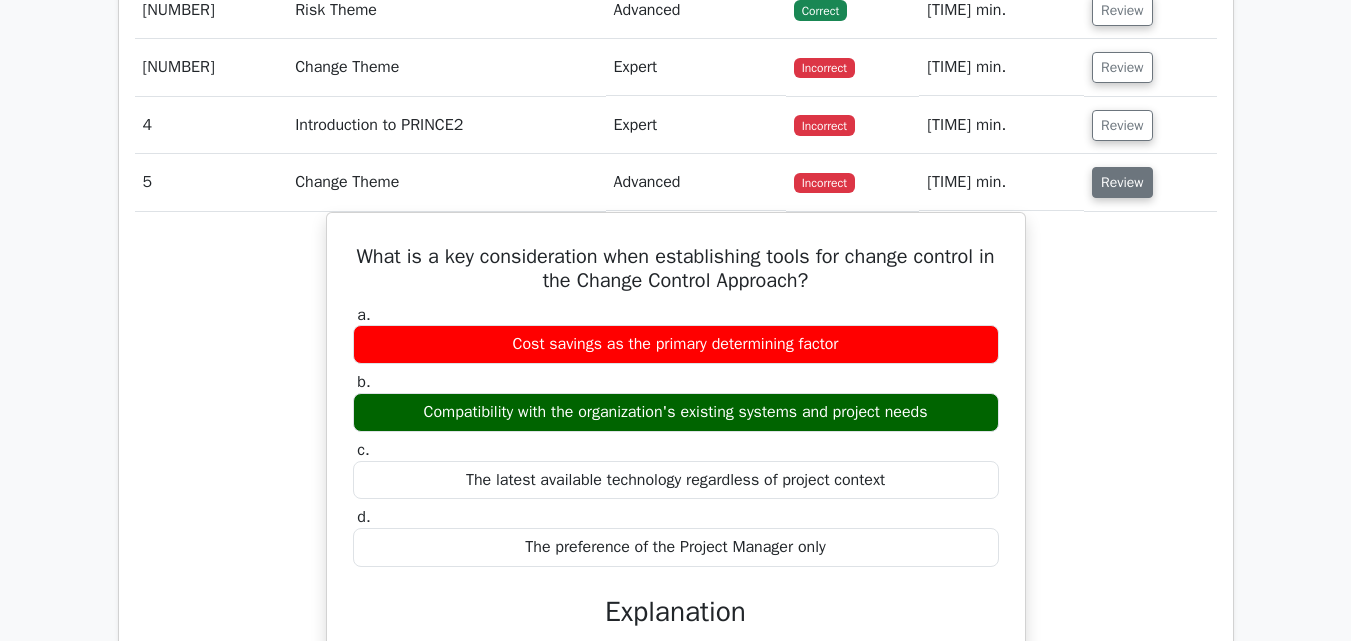 click on "Review" at bounding box center [1122, 182] 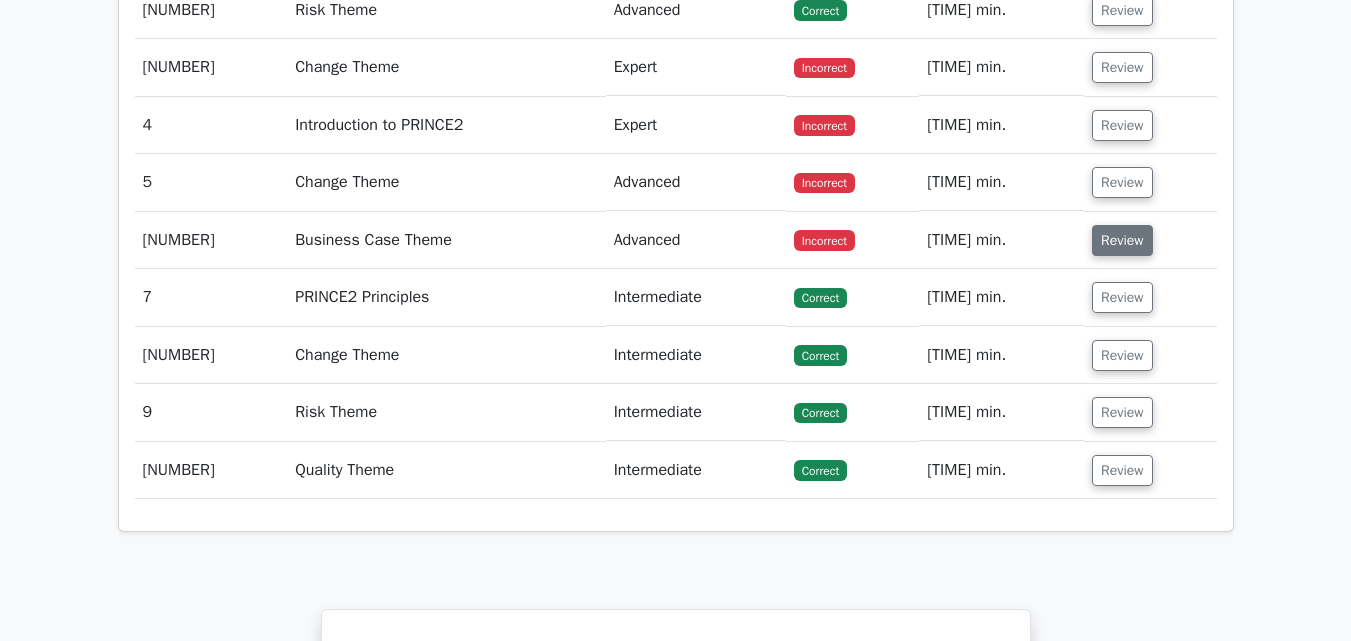 click on "Review" at bounding box center [1122, 240] 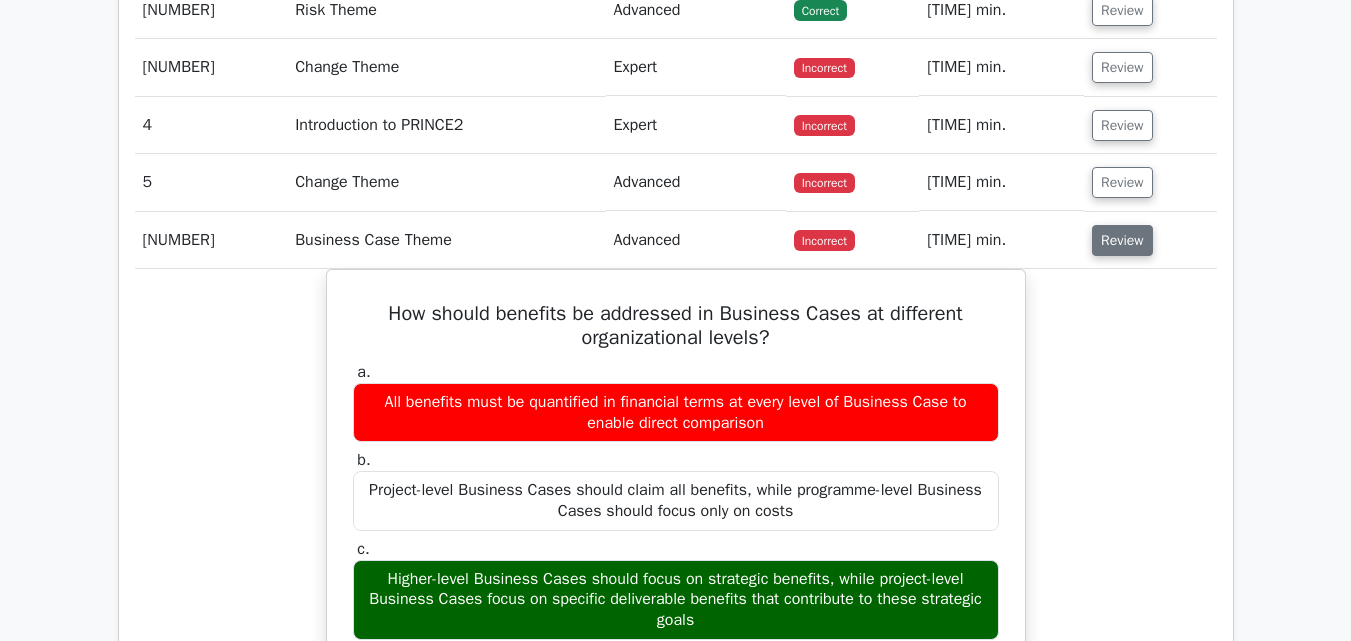 click on "Review" at bounding box center (1122, 240) 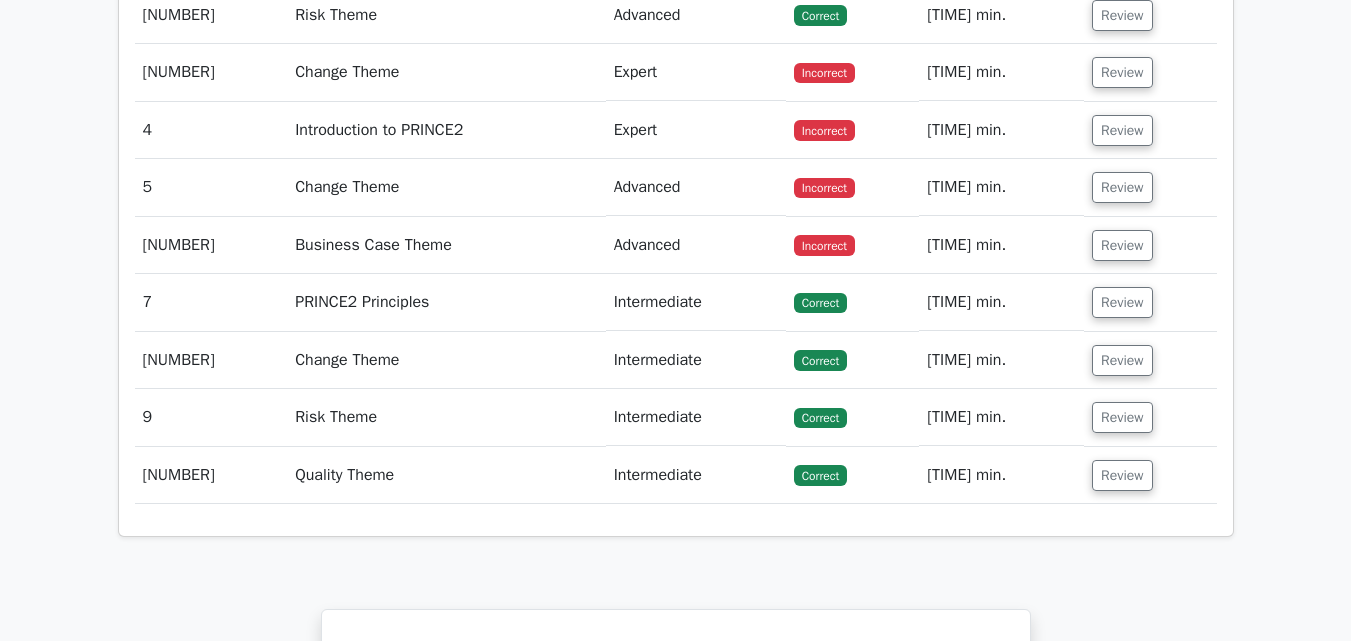 type 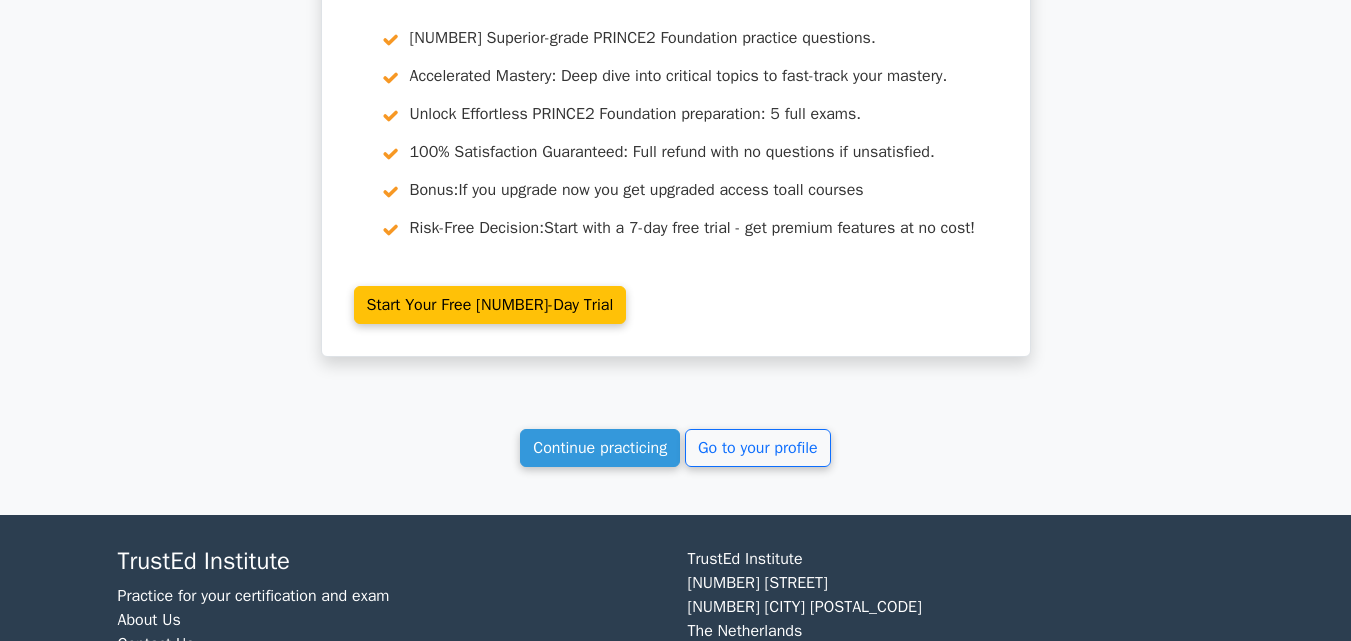 scroll, scrollTop: 2549, scrollLeft: 0, axis: vertical 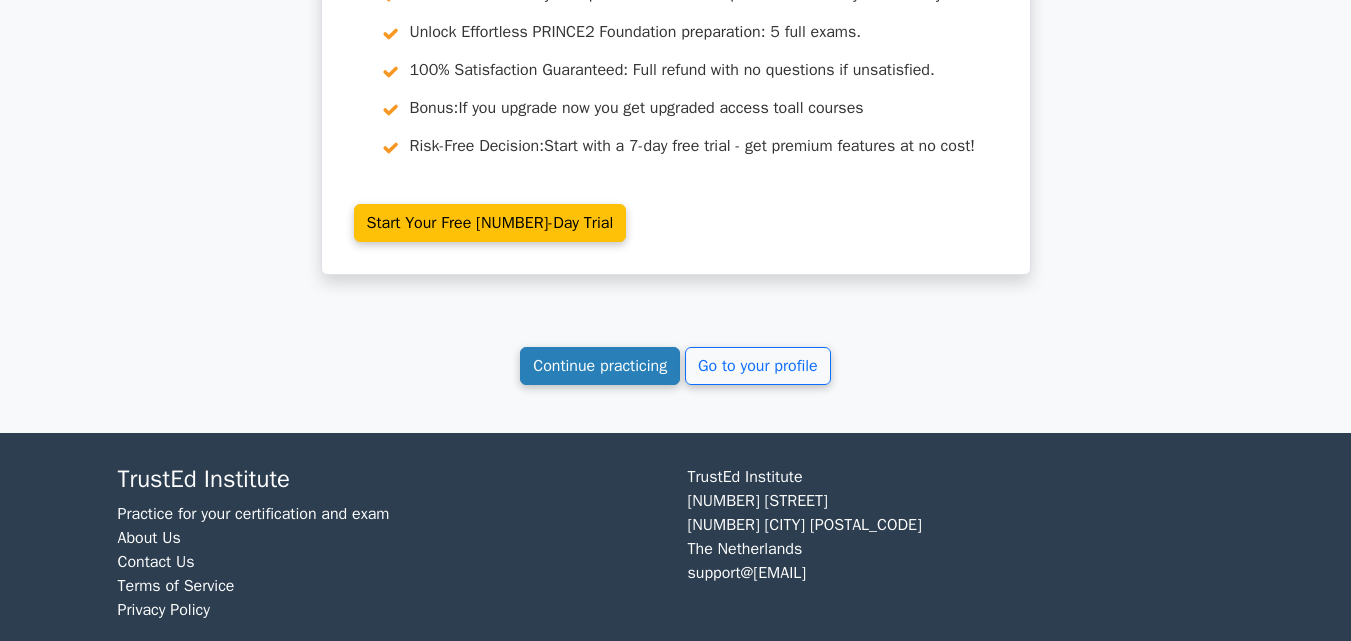 click on "Continue practicing" at bounding box center (600, 366) 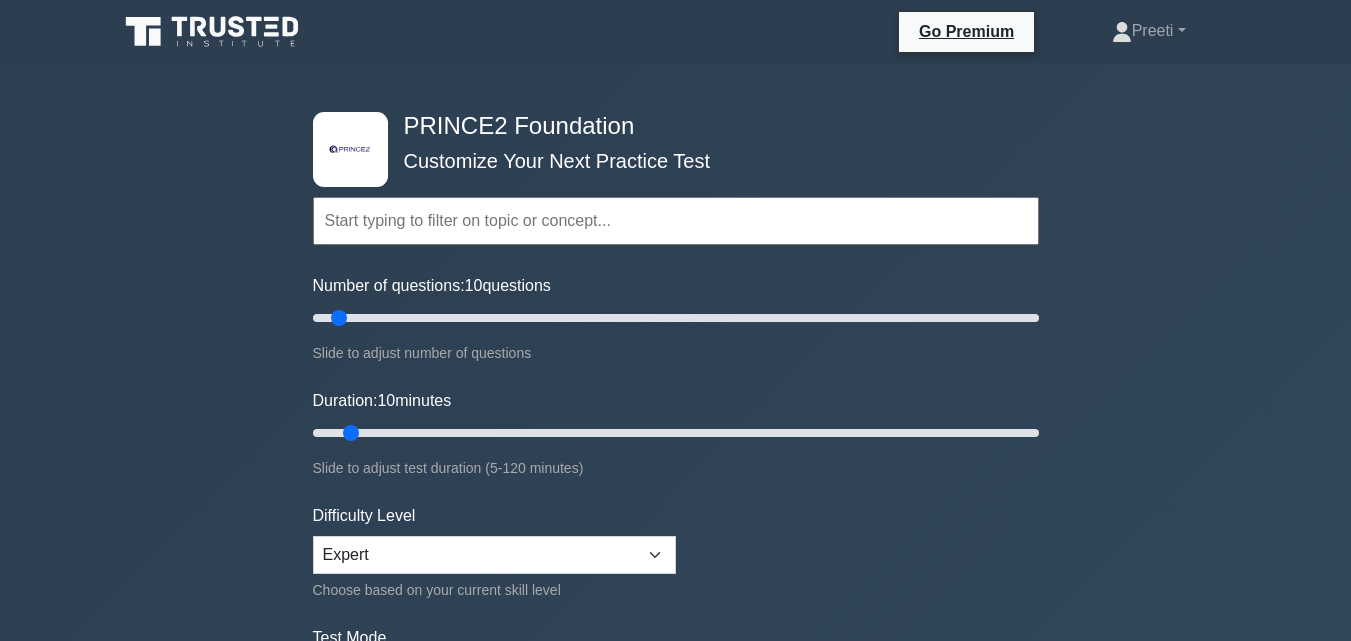 scroll, scrollTop: 0, scrollLeft: 0, axis: both 